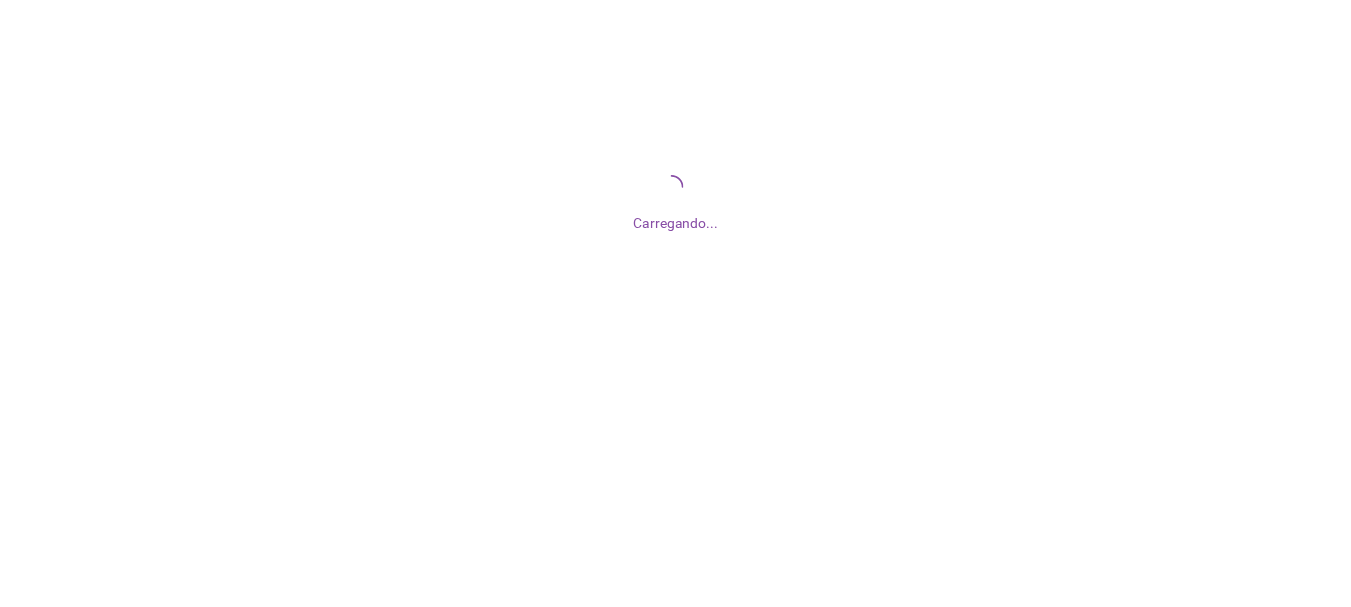 scroll, scrollTop: 0, scrollLeft: 0, axis: both 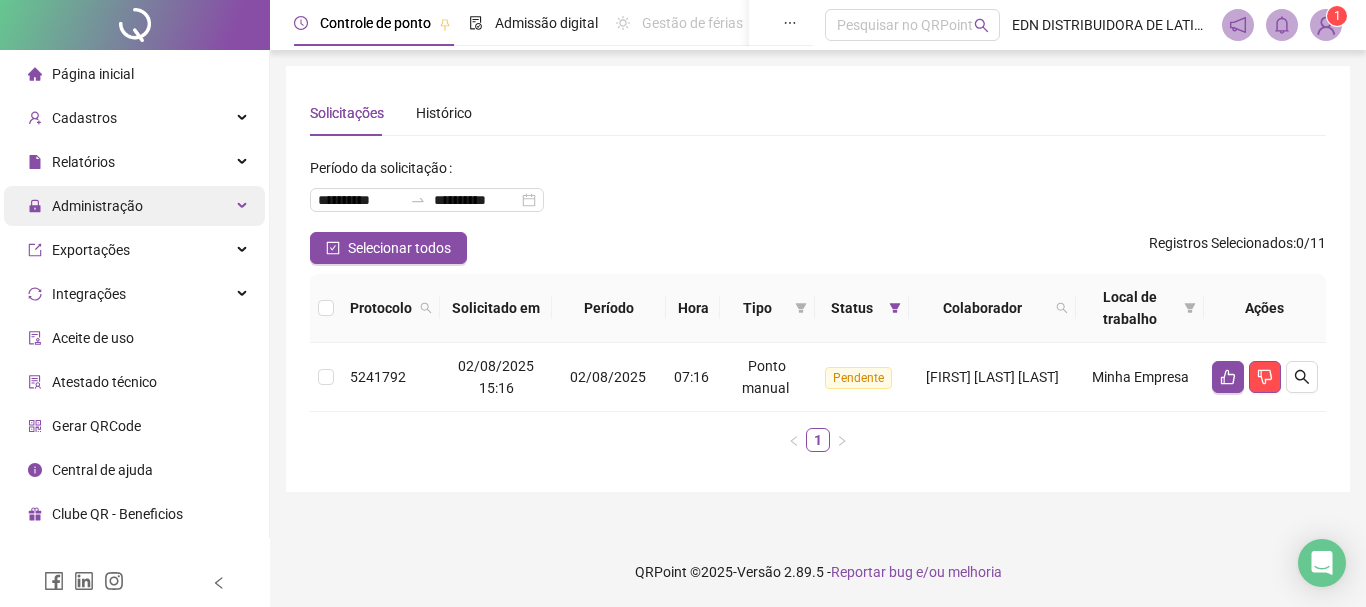 click on "Administração" at bounding box center [134, 206] 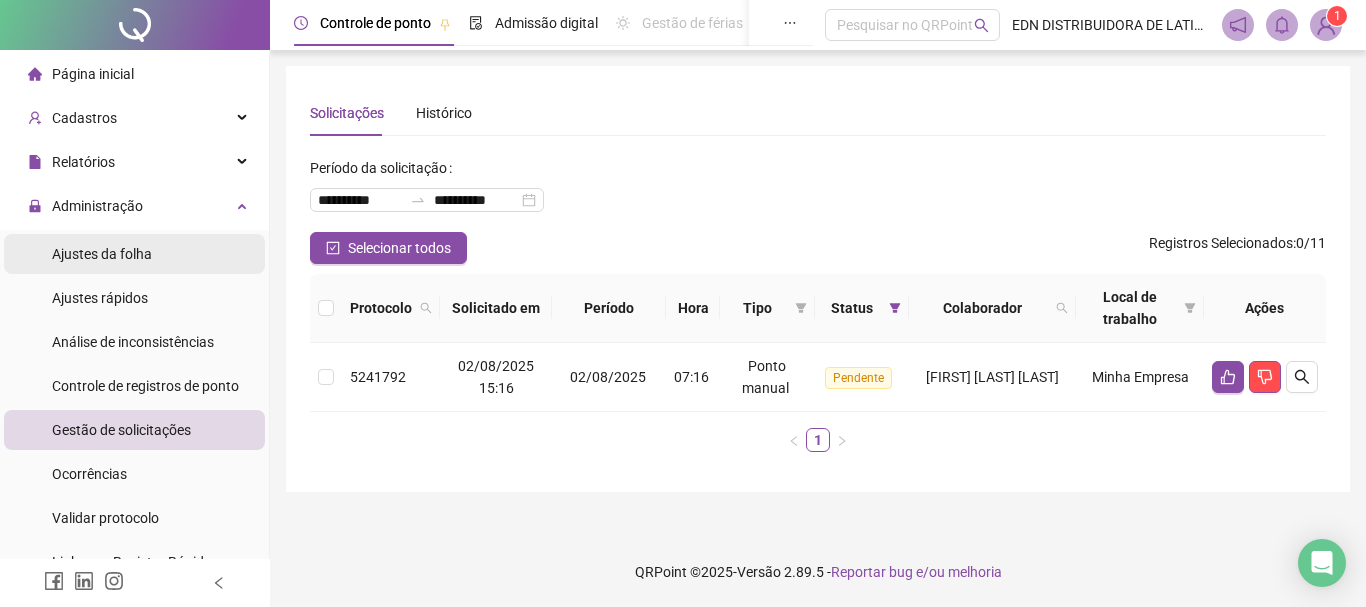 click on "Ajustes da folha" at bounding box center [102, 254] 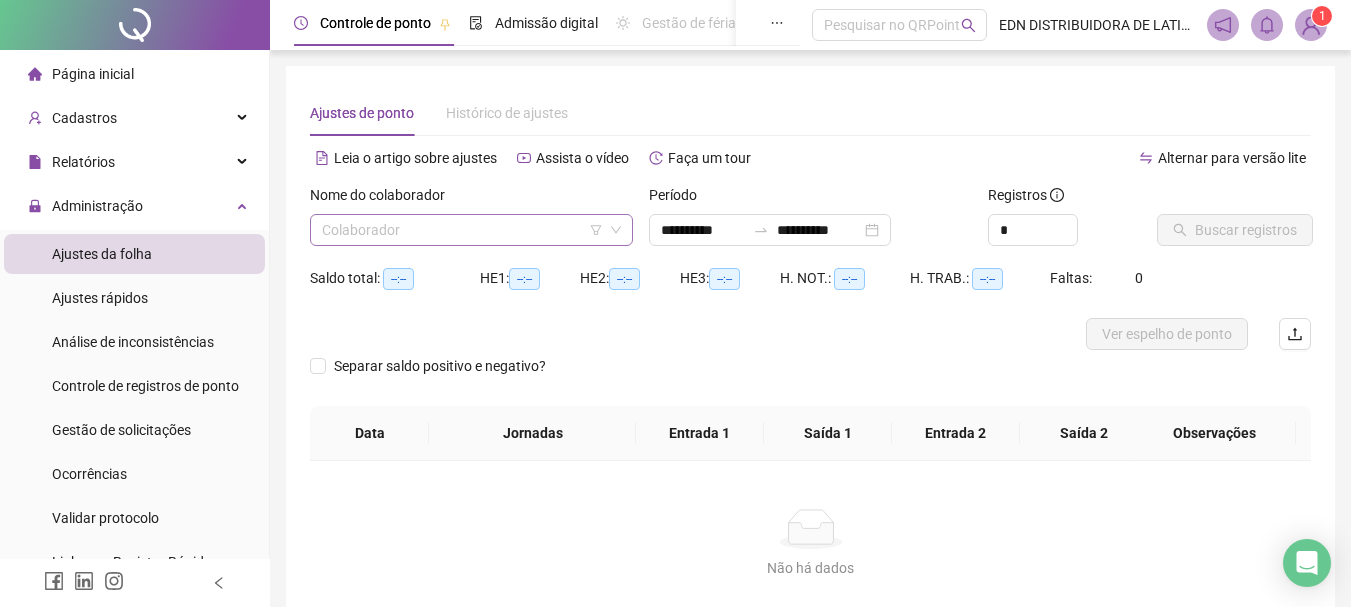 click at bounding box center (462, 230) 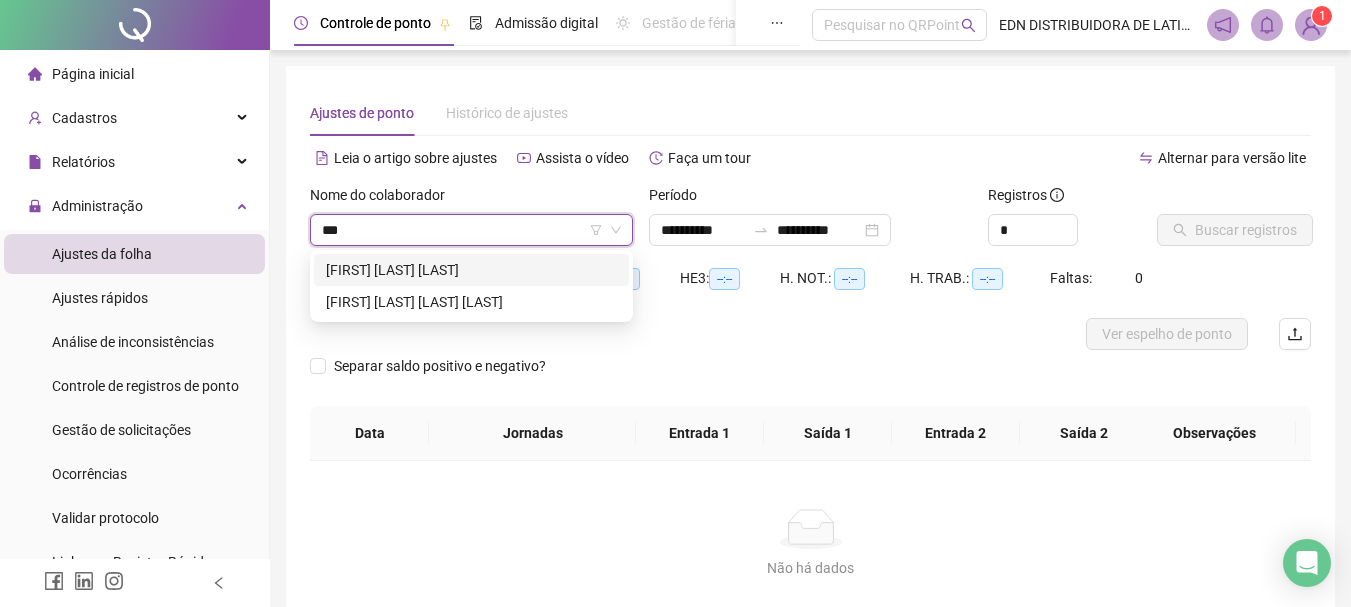 type on "****" 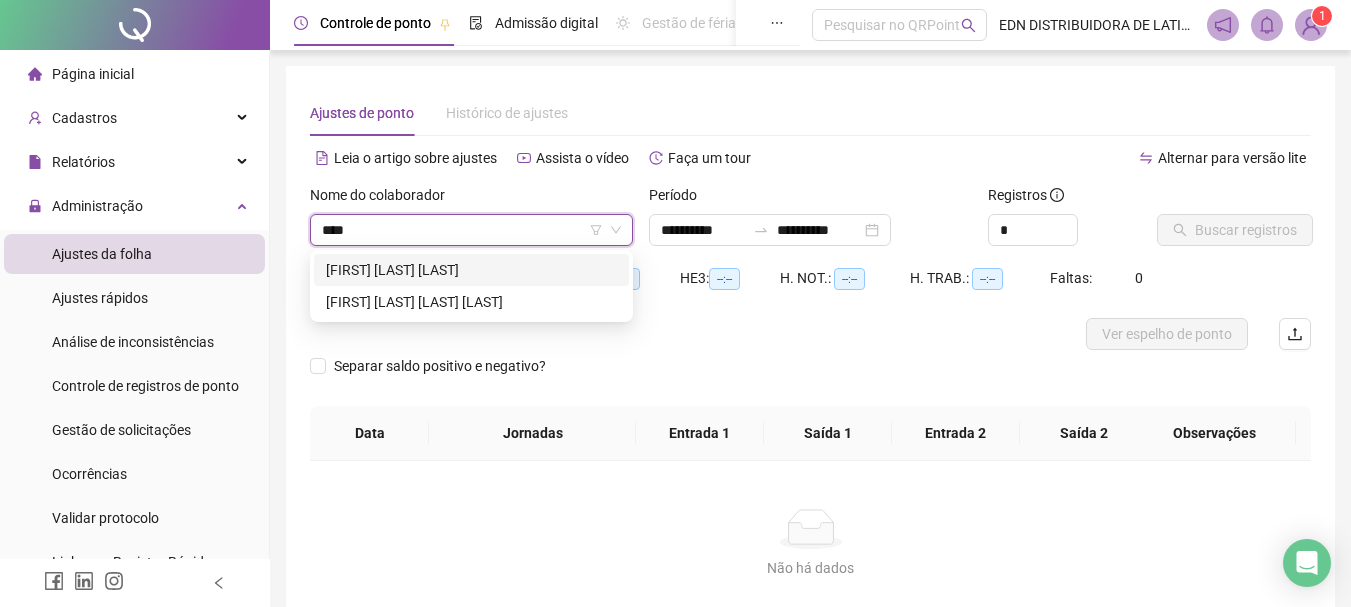 click on "[FIRST] [LAST] [LAST]" at bounding box center [471, 270] 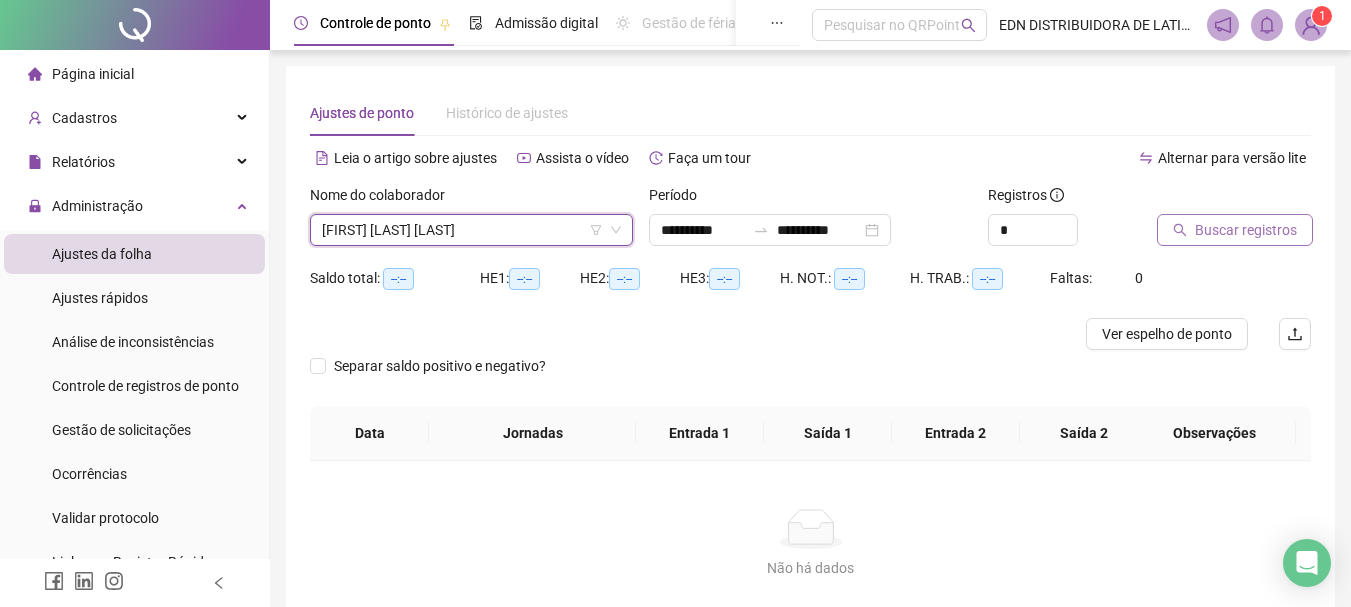 click on "Buscar registros" at bounding box center [1246, 230] 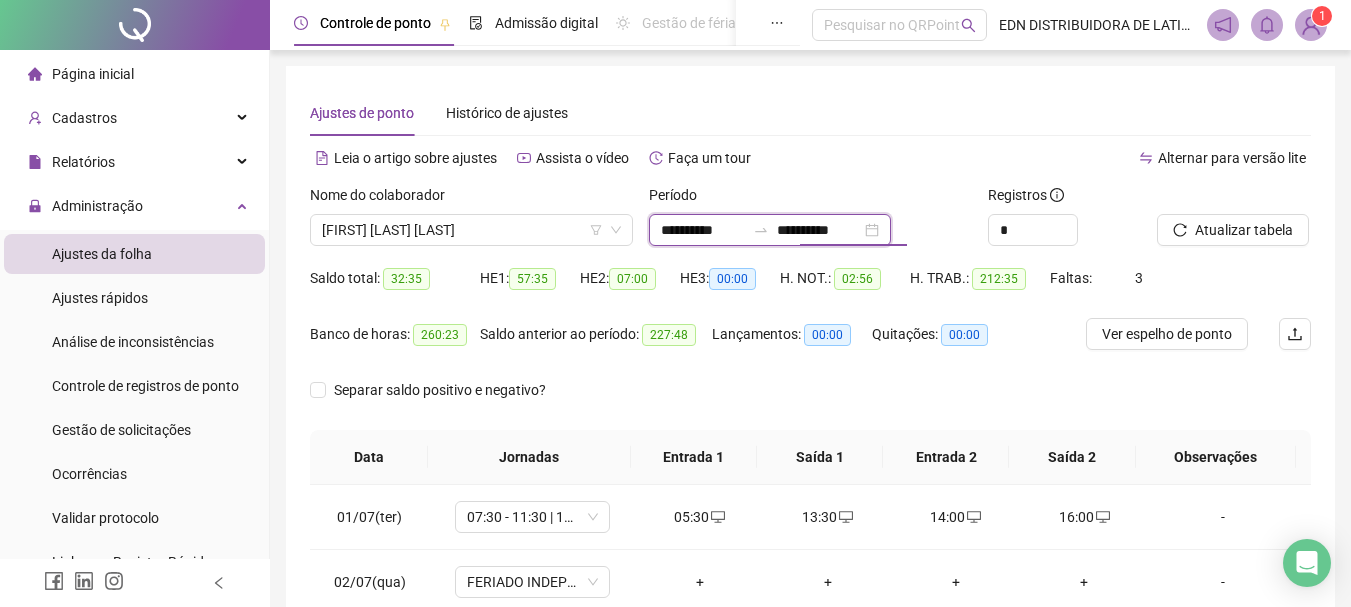 click on "**********" at bounding box center [819, 230] 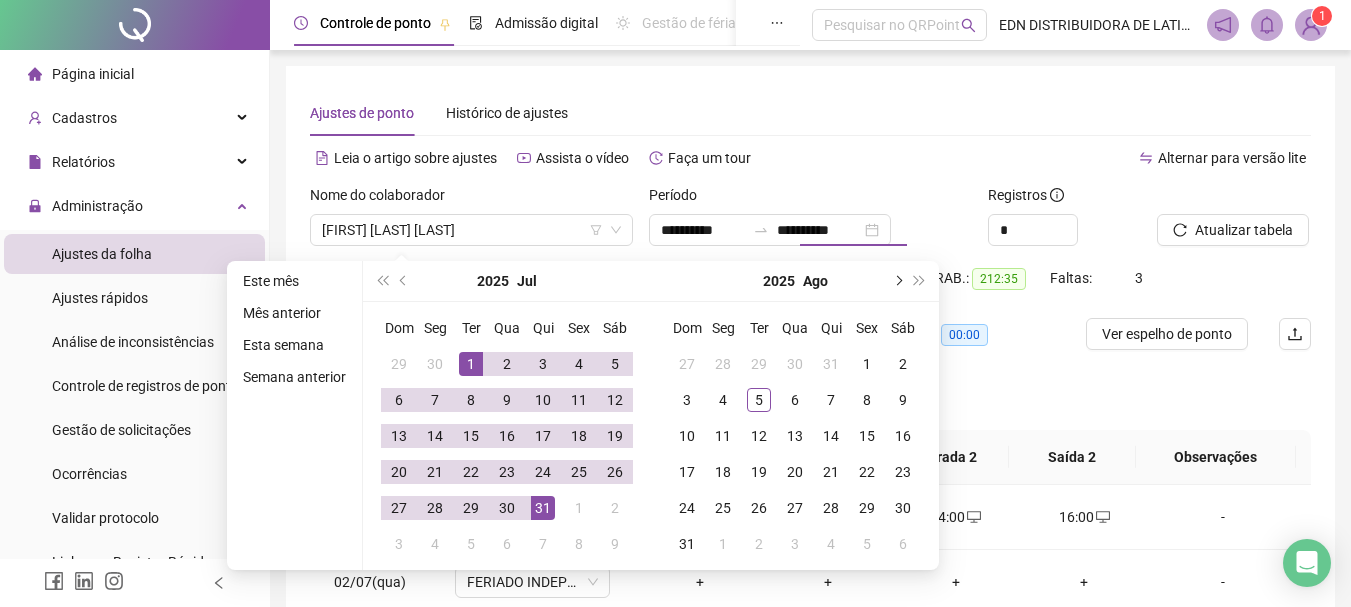 click at bounding box center (897, 281) 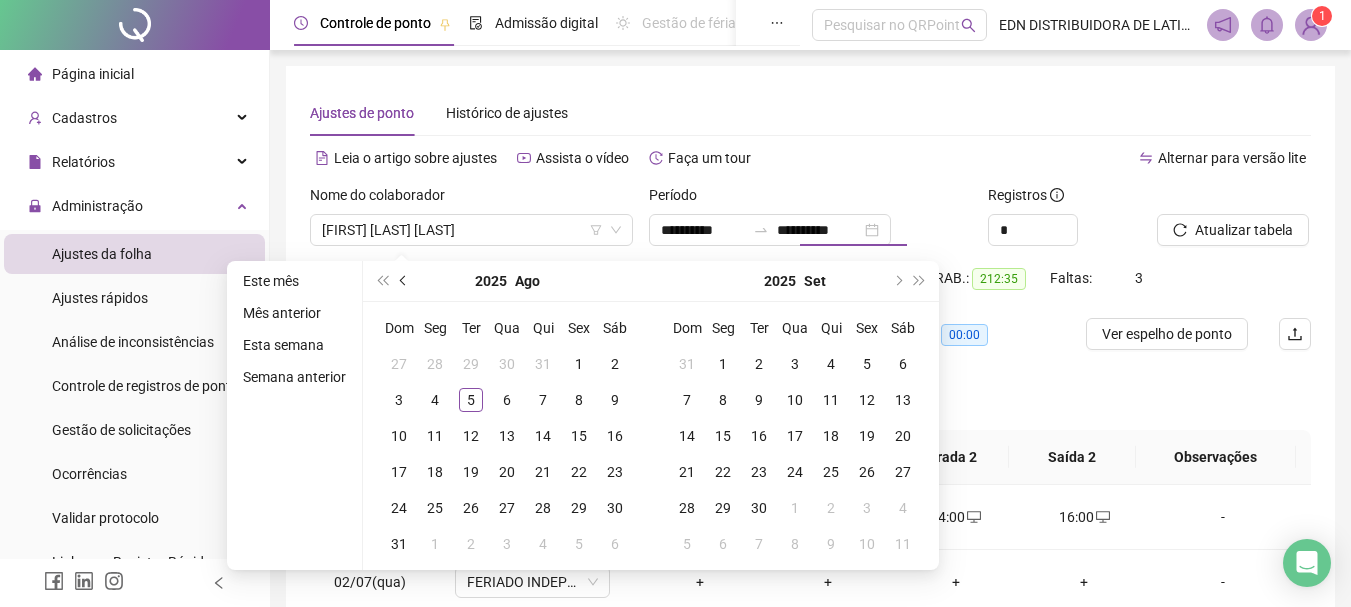 click at bounding box center [404, 281] 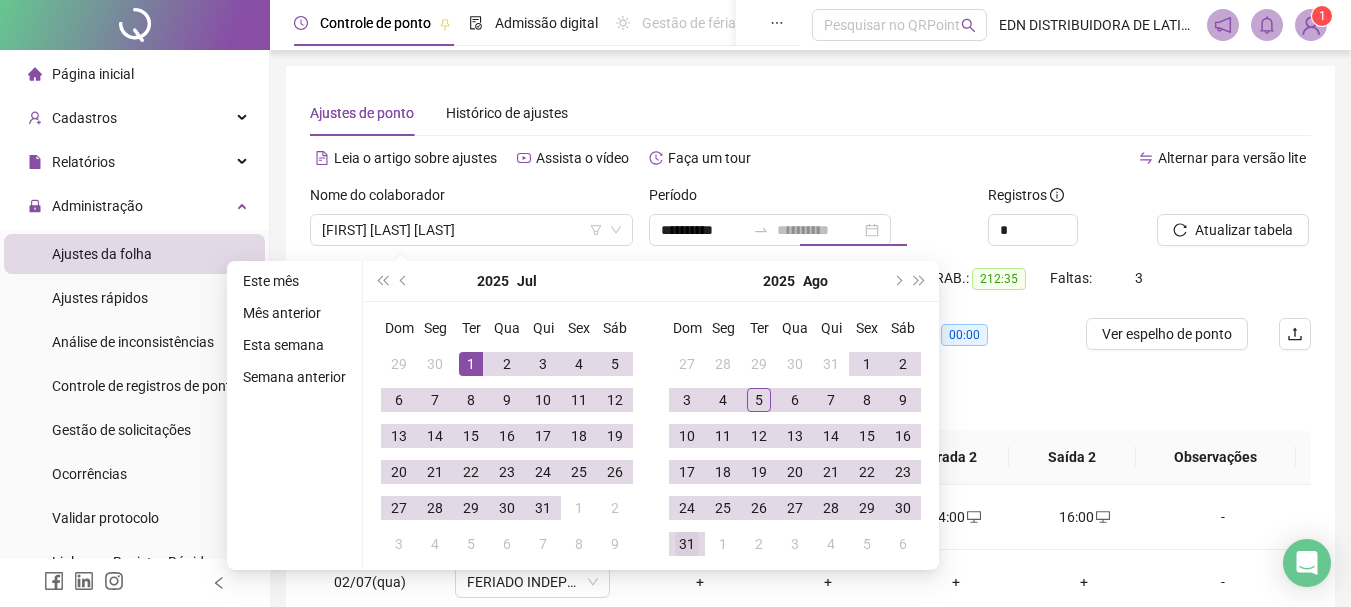 type on "**********" 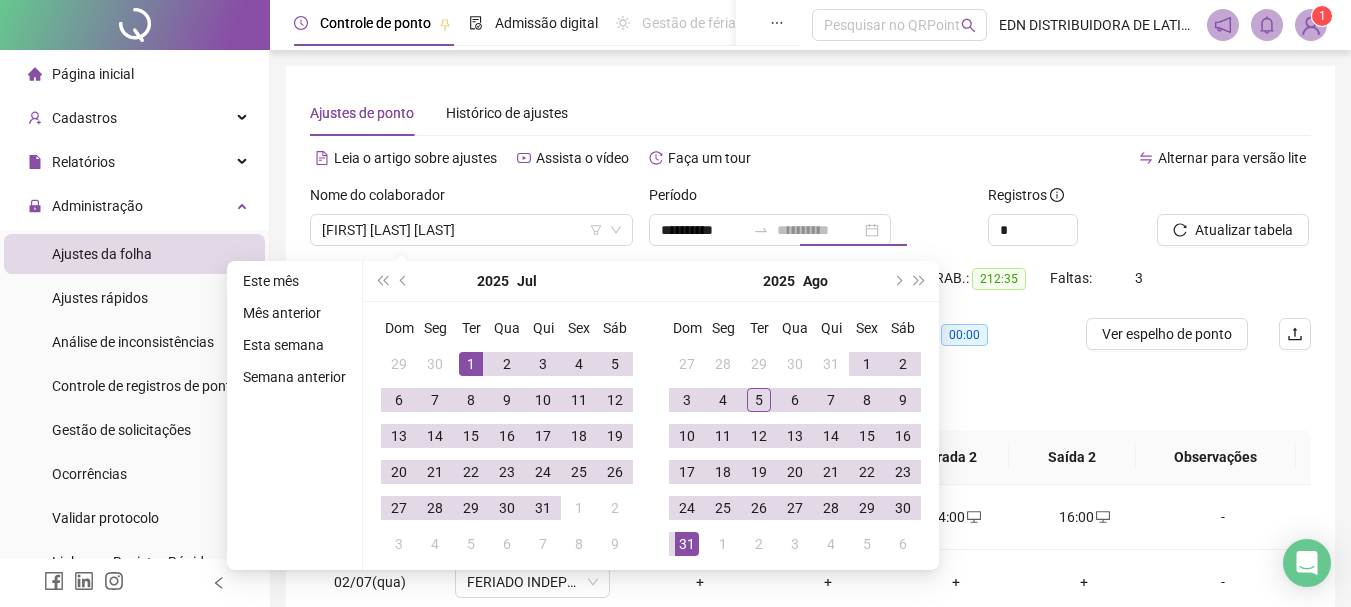 click on "31" at bounding box center (687, 544) 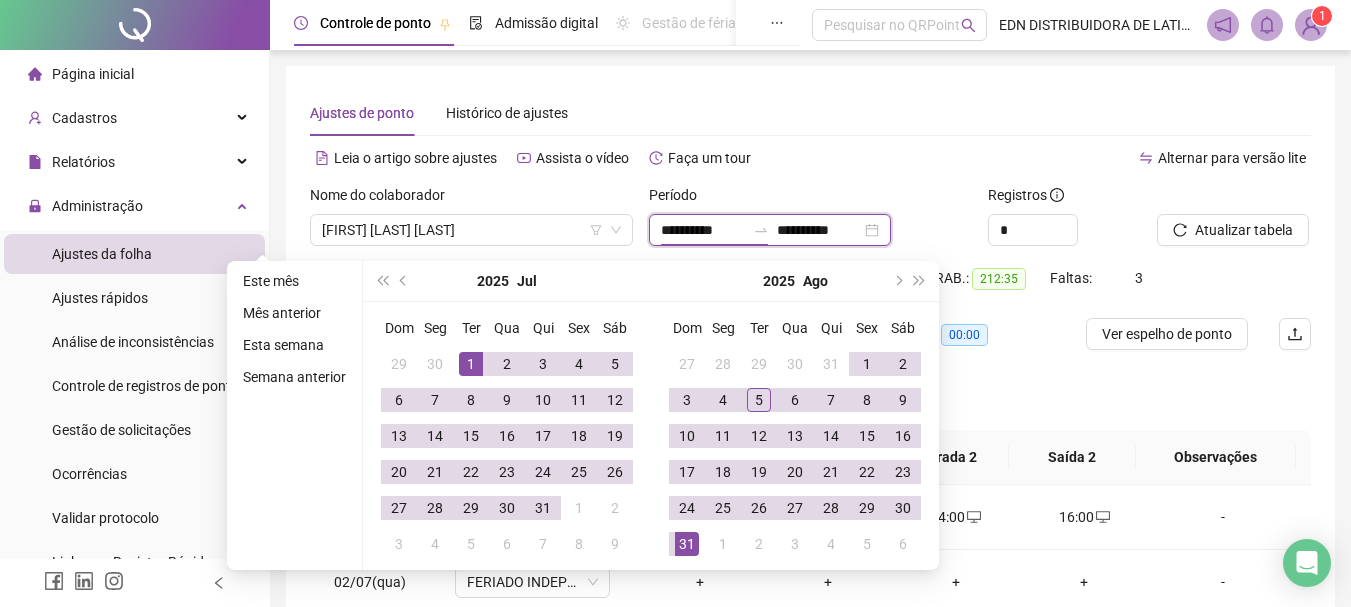 type on "**********" 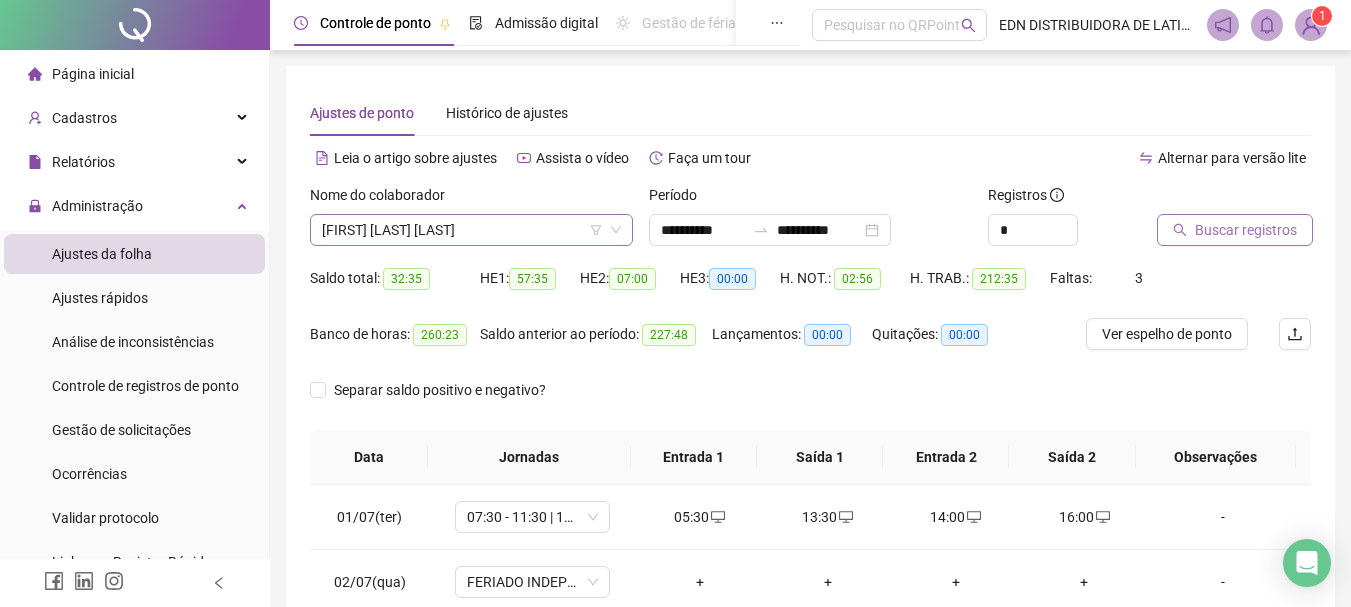 click on "[FIRST] [LAST] [LAST]" at bounding box center [471, 230] 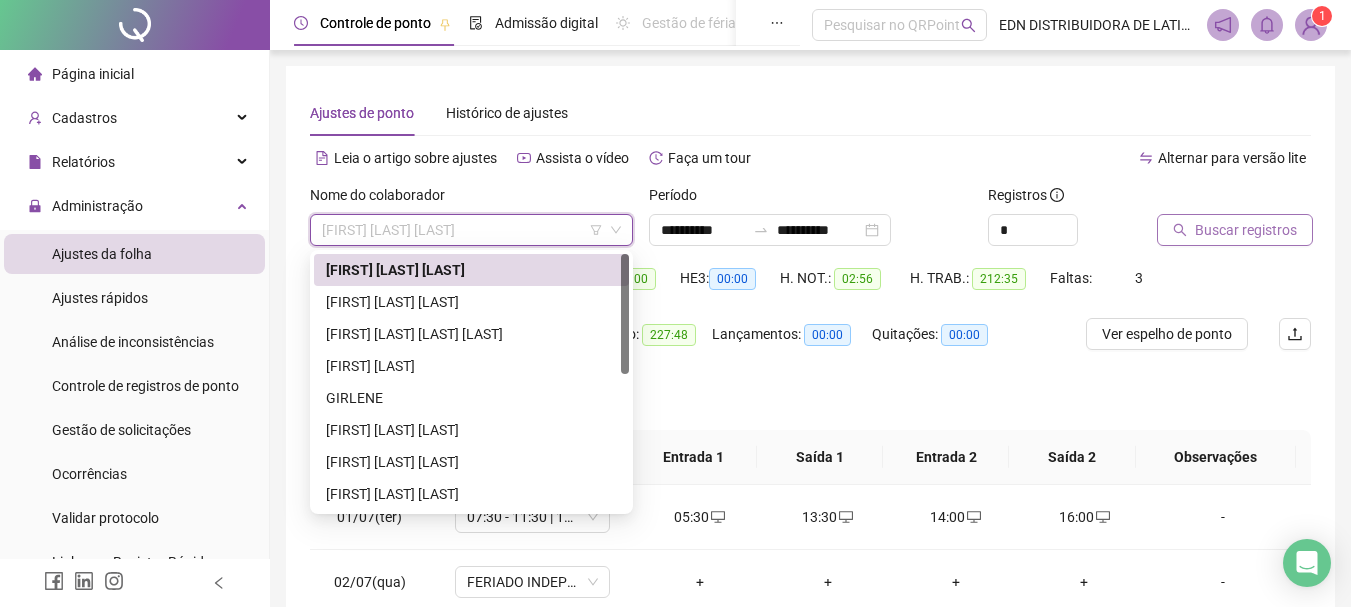 click on "Buscar registros" at bounding box center (1246, 230) 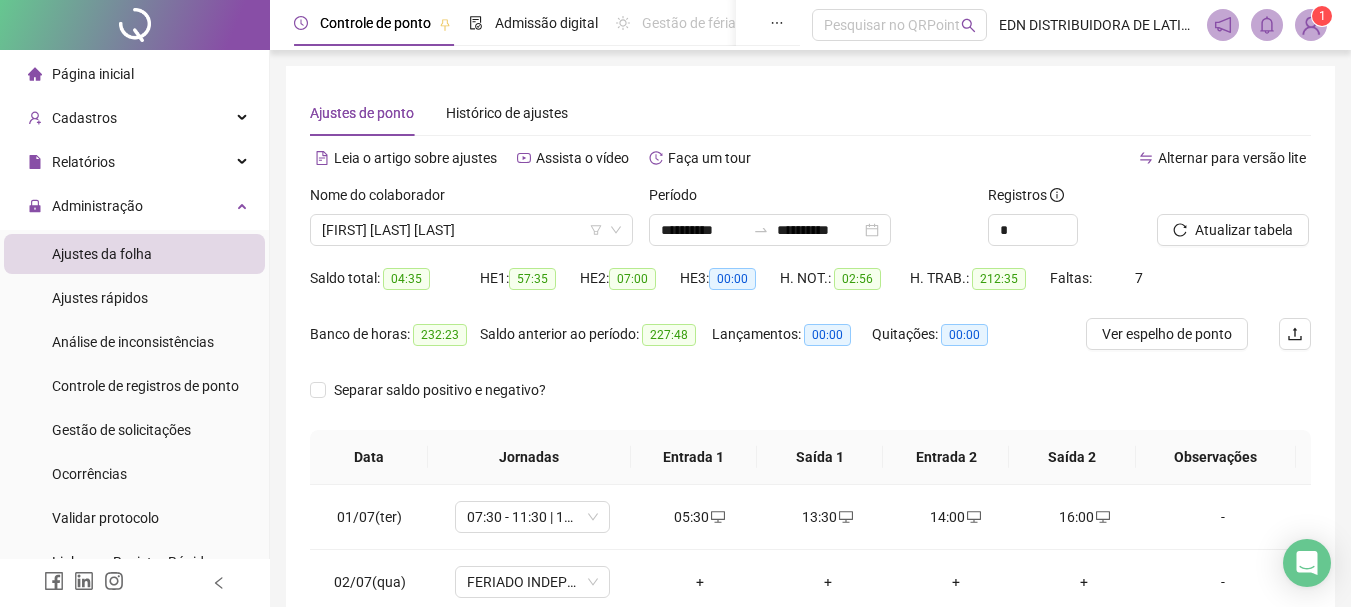 click on "Ver espelho de ponto" at bounding box center (1167, 334) 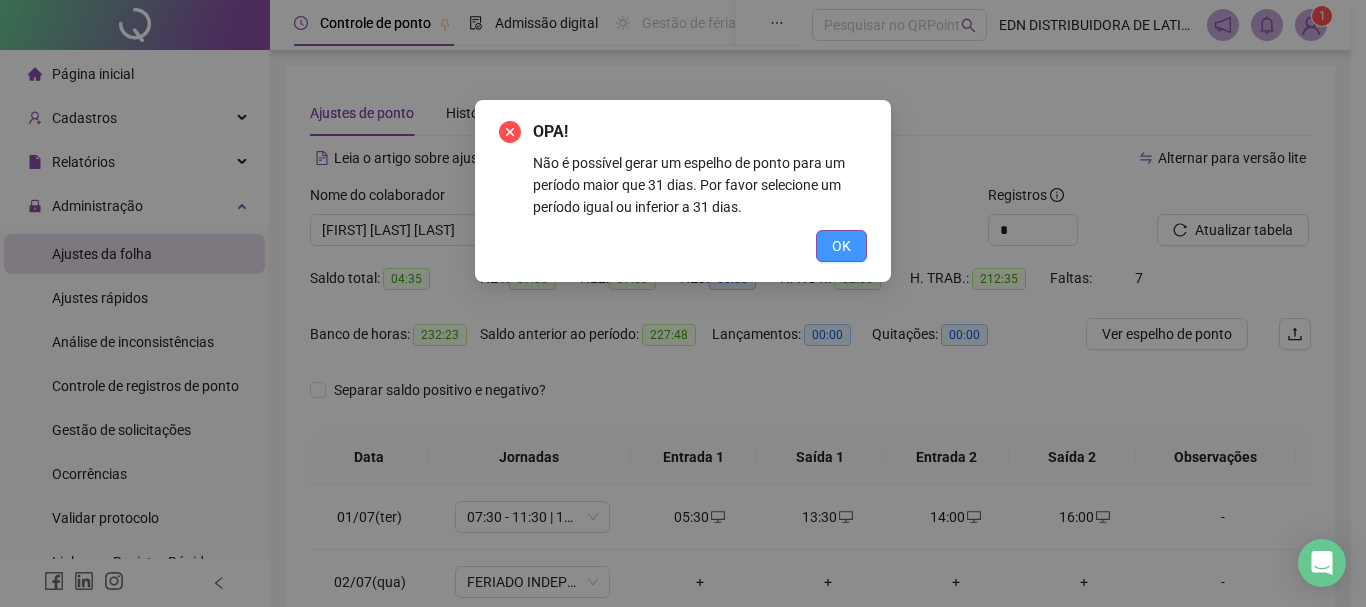 click on "OK" at bounding box center (841, 246) 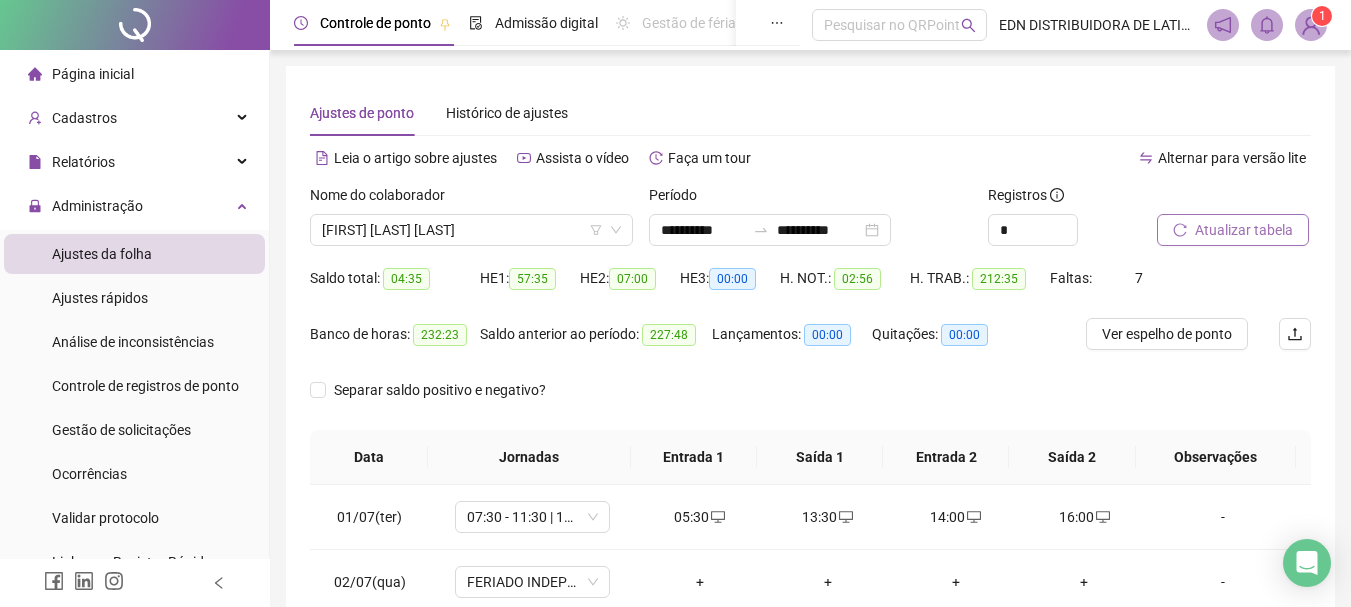 click on "Atualizar tabela" at bounding box center (1244, 230) 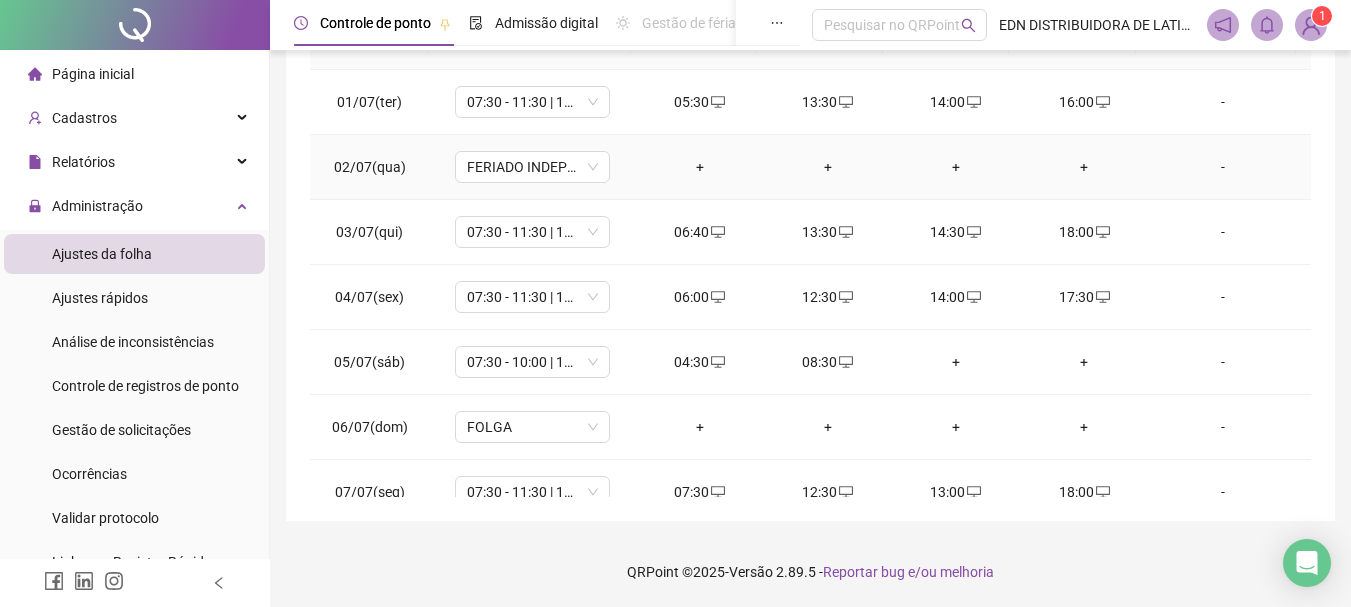 scroll, scrollTop: 415, scrollLeft: 0, axis: vertical 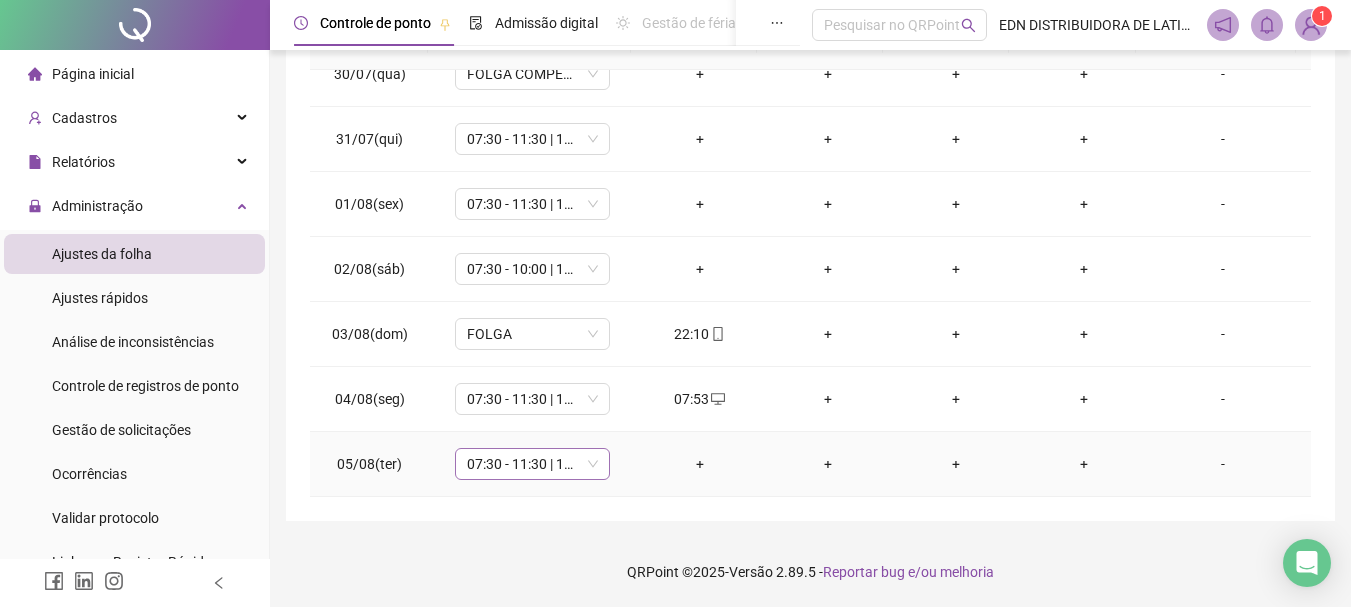 click on "07:30 - 11:30 | 13:30 - 17:30" at bounding box center (532, 464) 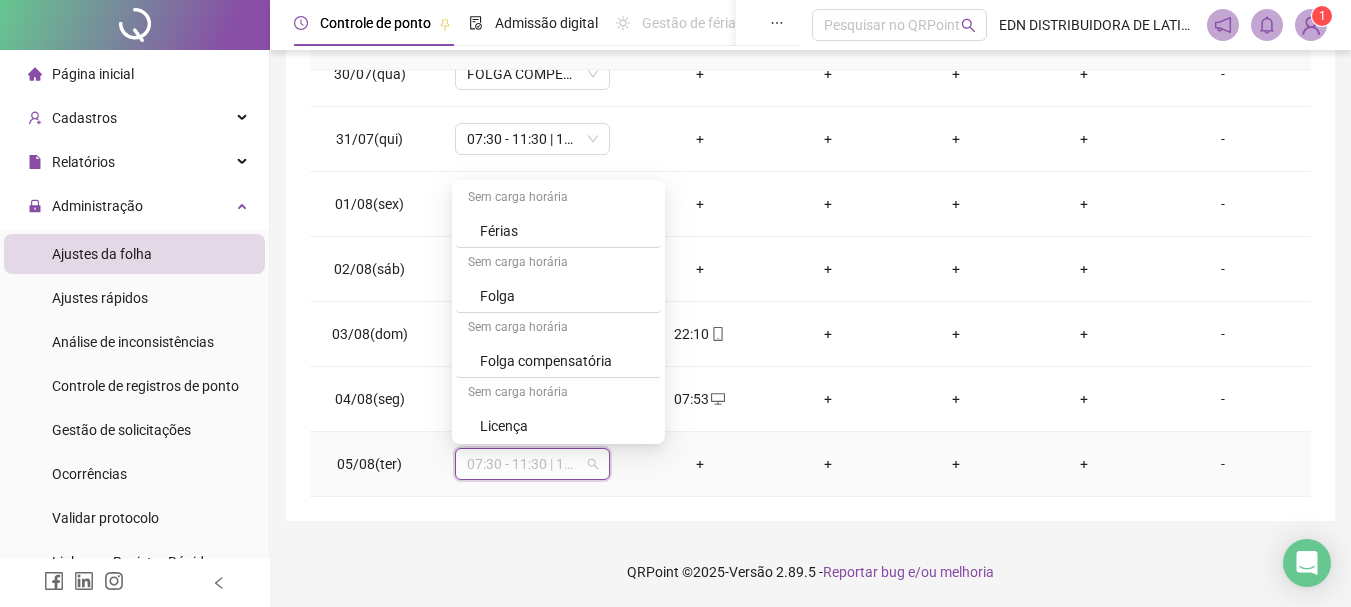 scroll, scrollTop: 329, scrollLeft: 0, axis: vertical 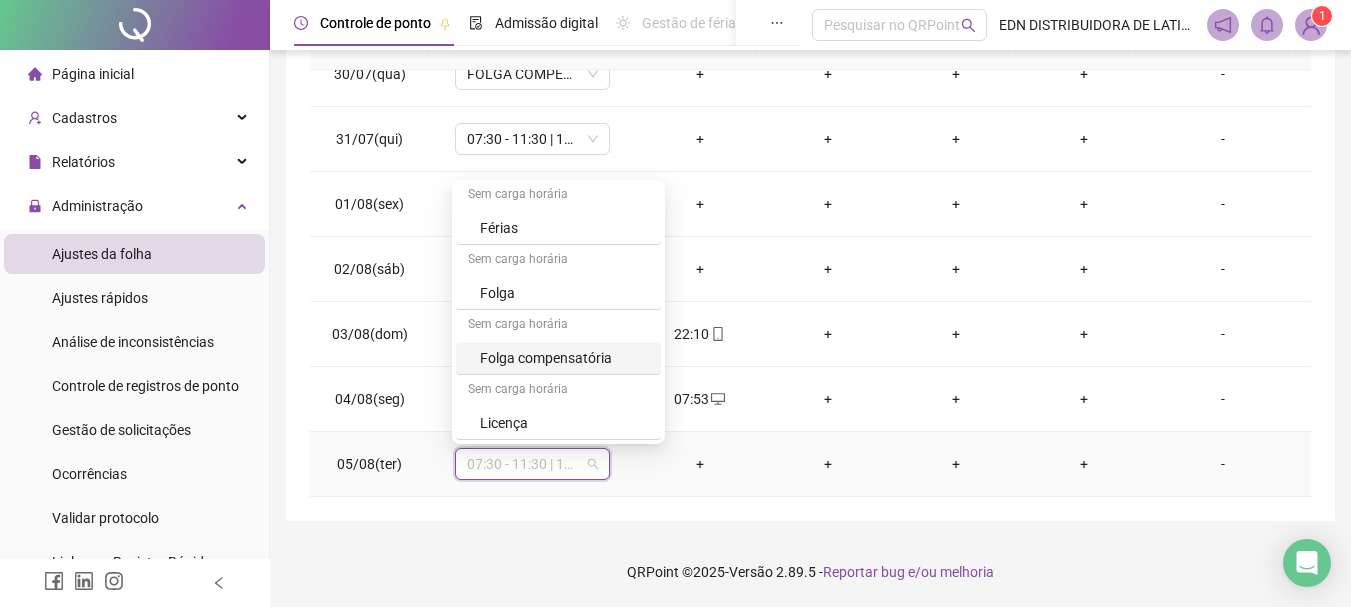 click on "Folga compensatória" at bounding box center [564, 358] 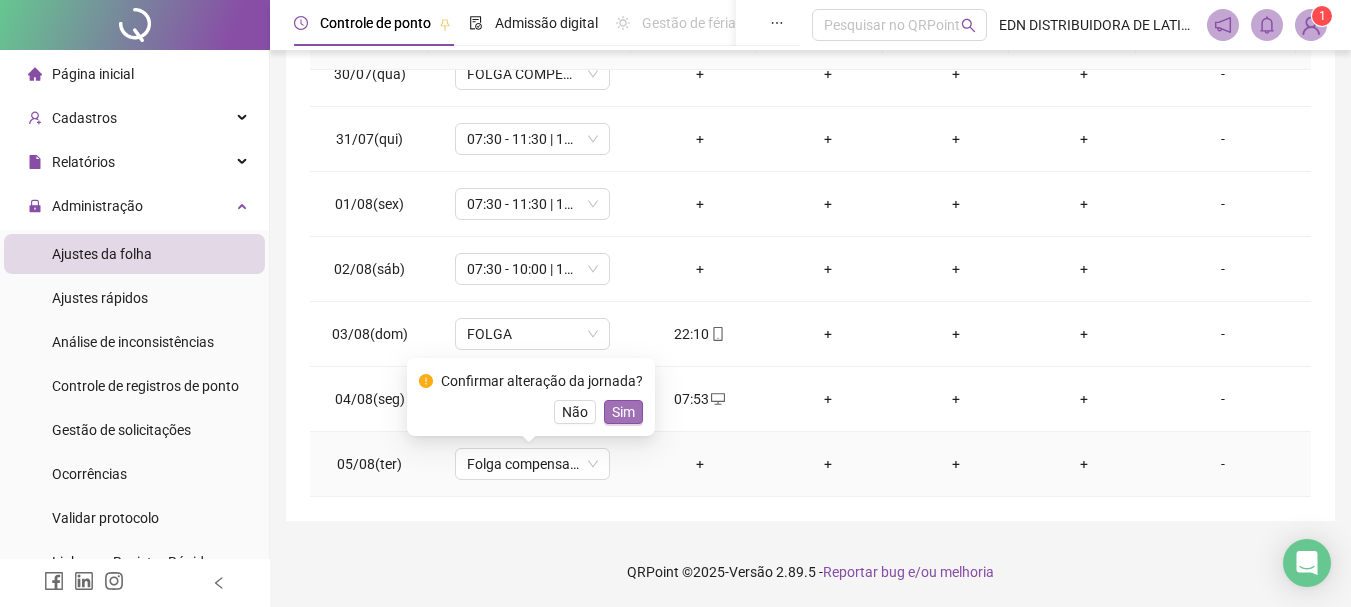 click on "Sim" at bounding box center (623, 412) 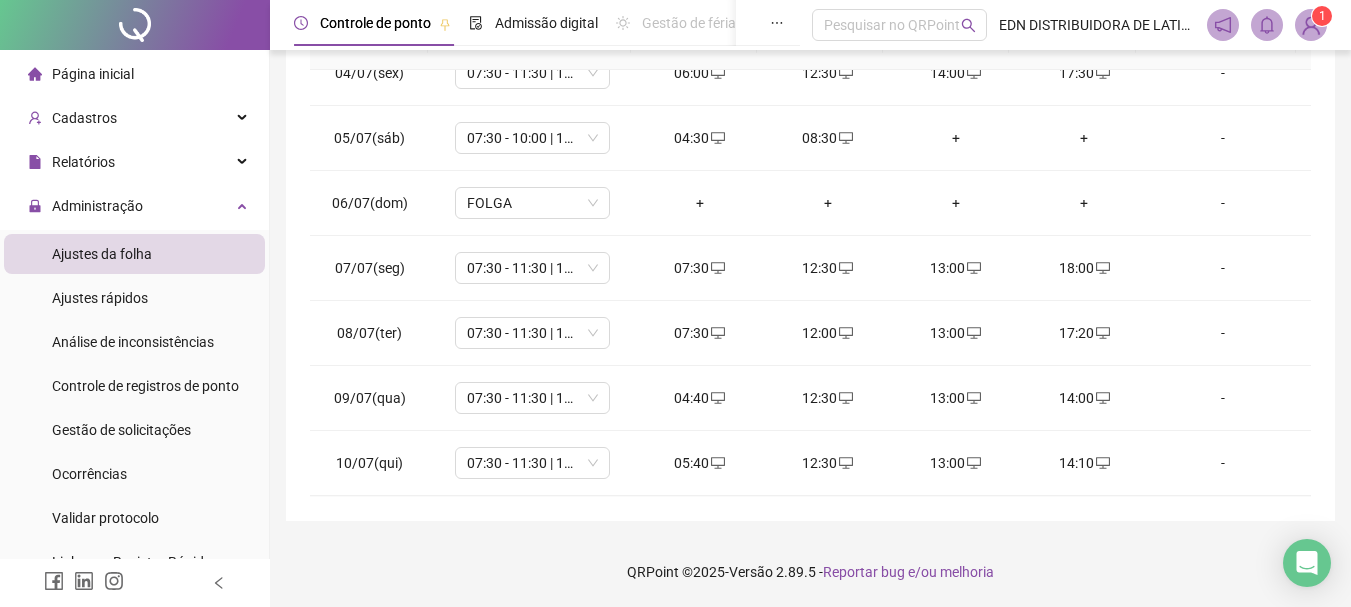 scroll, scrollTop: 0, scrollLeft: 0, axis: both 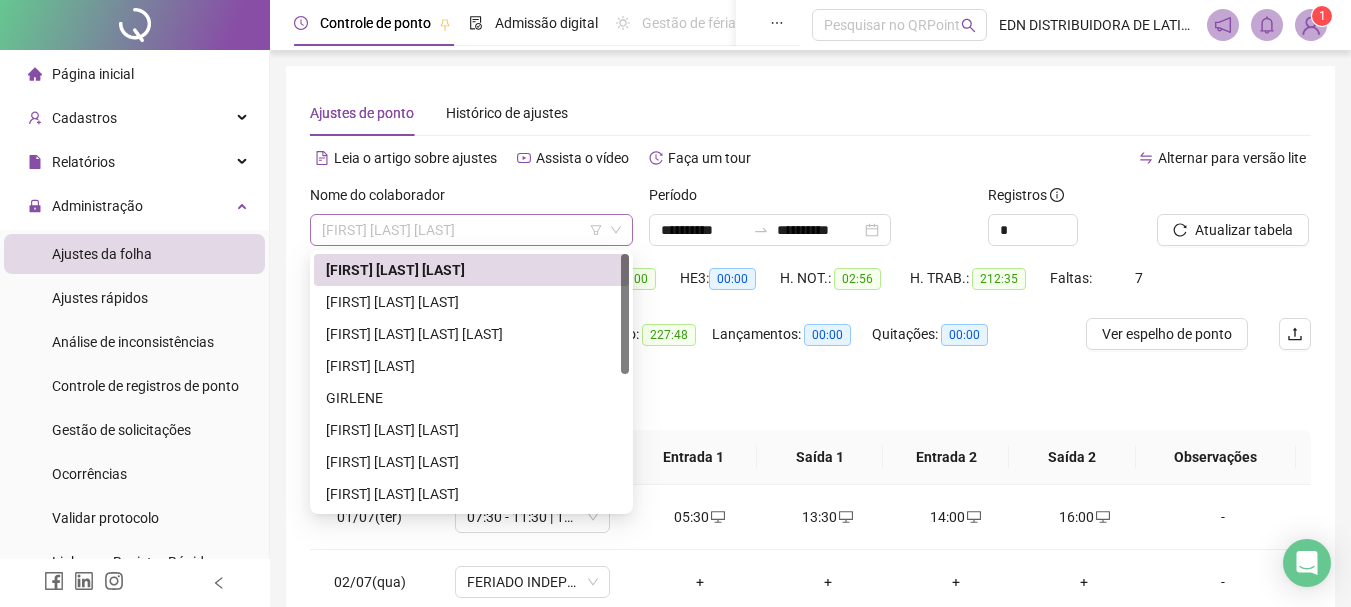 click on "[FIRST] [LAST] [LAST]" at bounding box center [471, 230] 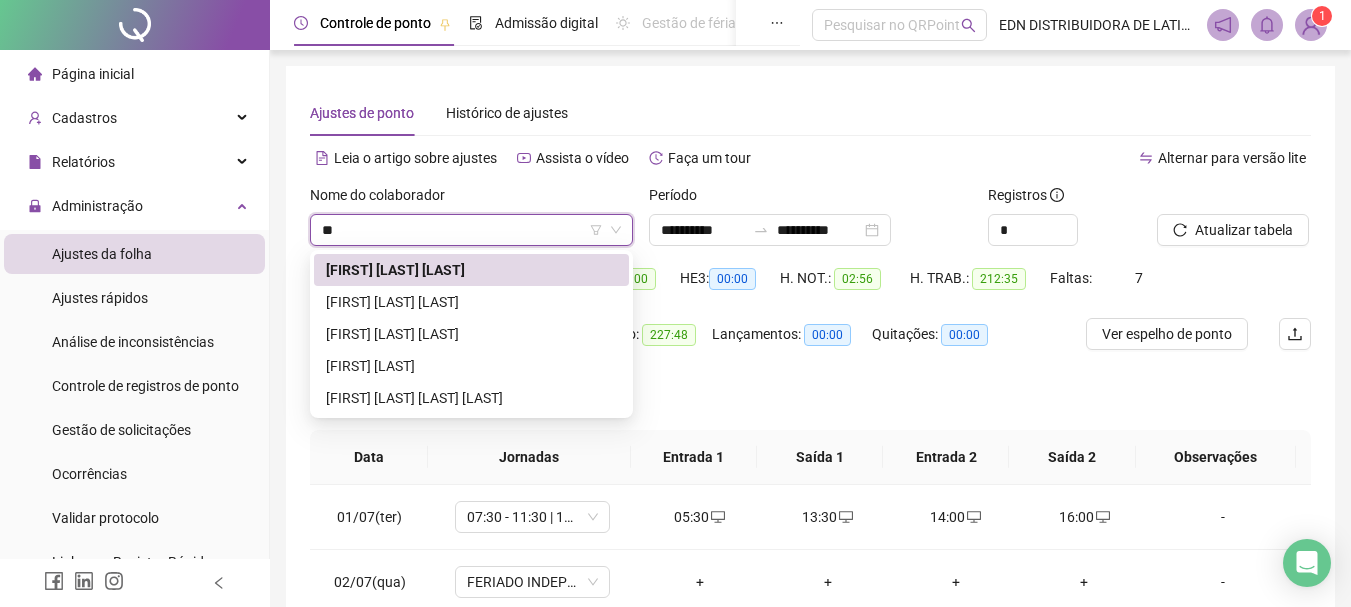 type on "***" 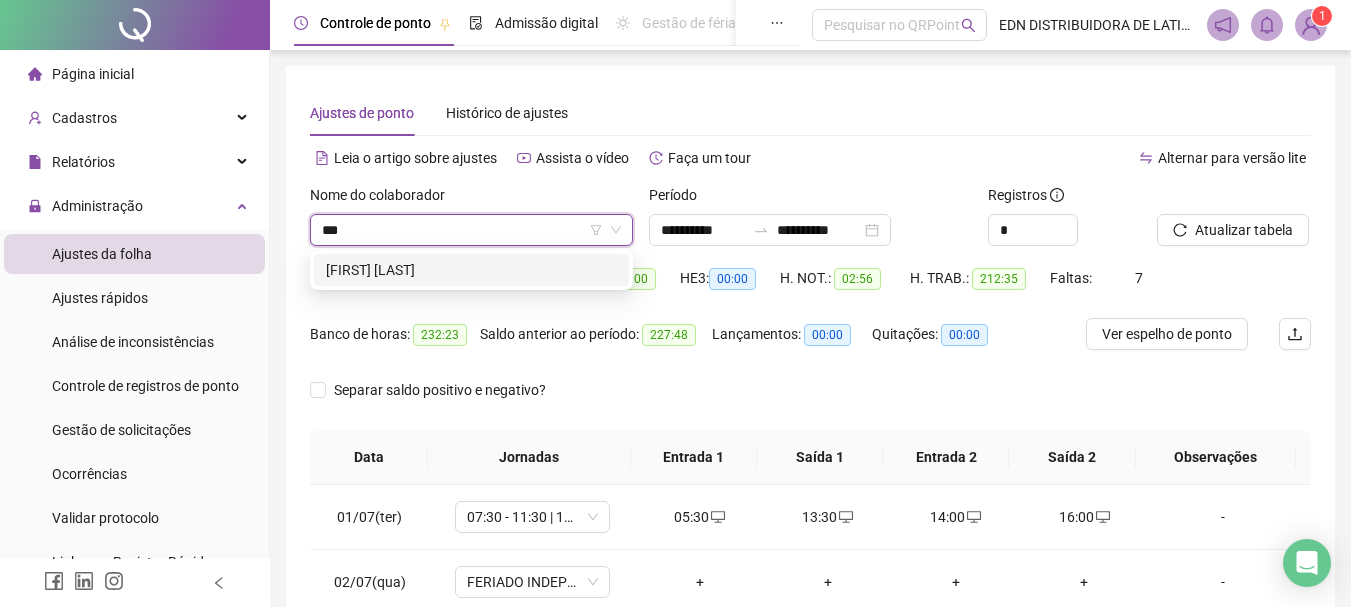click on "[FIRST] [LAST]" at bounding box center (471, 270) 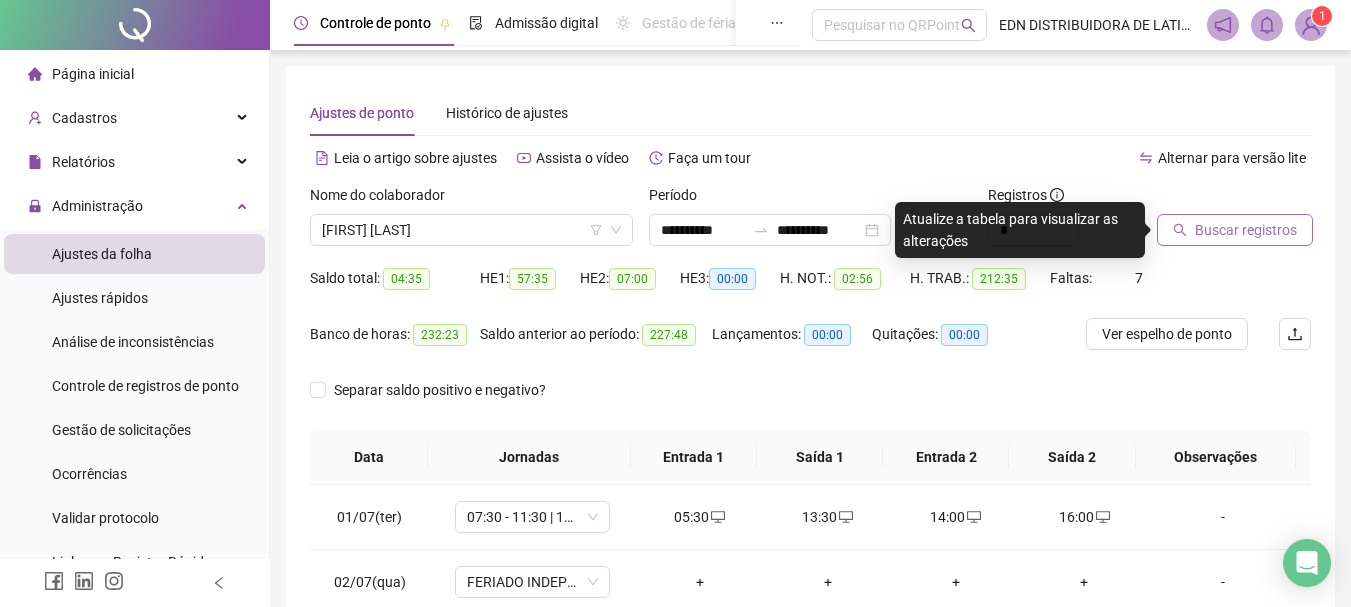 click on "Buscar registros" at bounding box center (1235, 230) 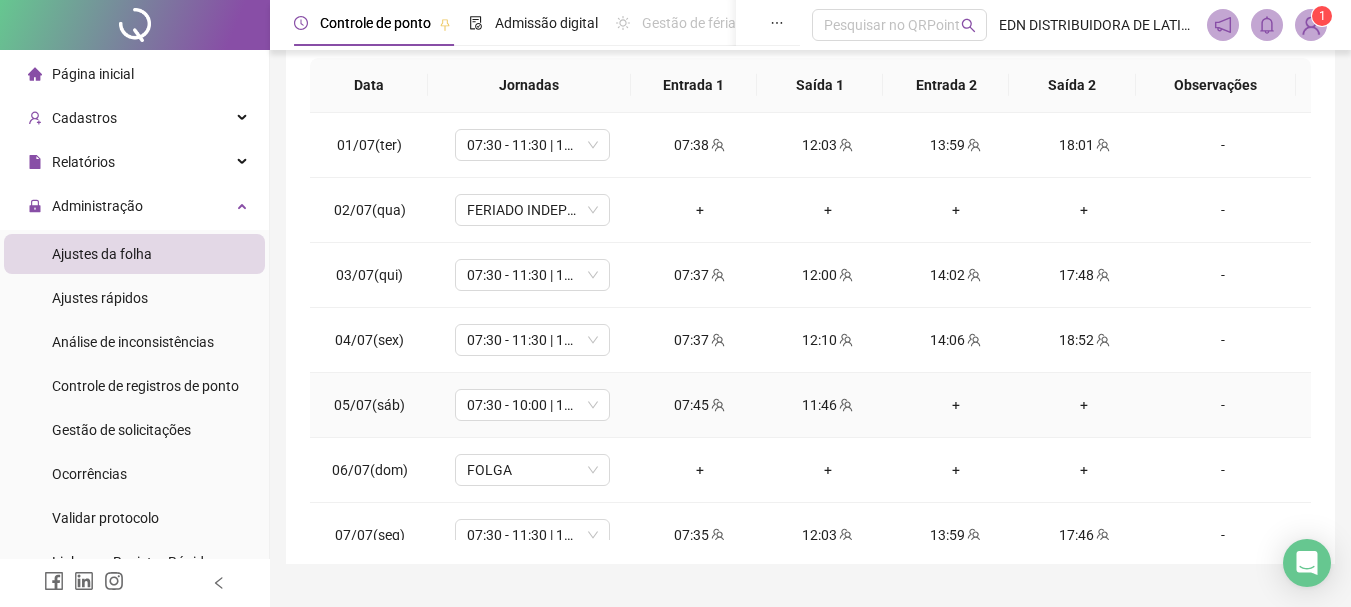 scroll, scrollTop: 415, scrollLeft: 0, axis: vertical 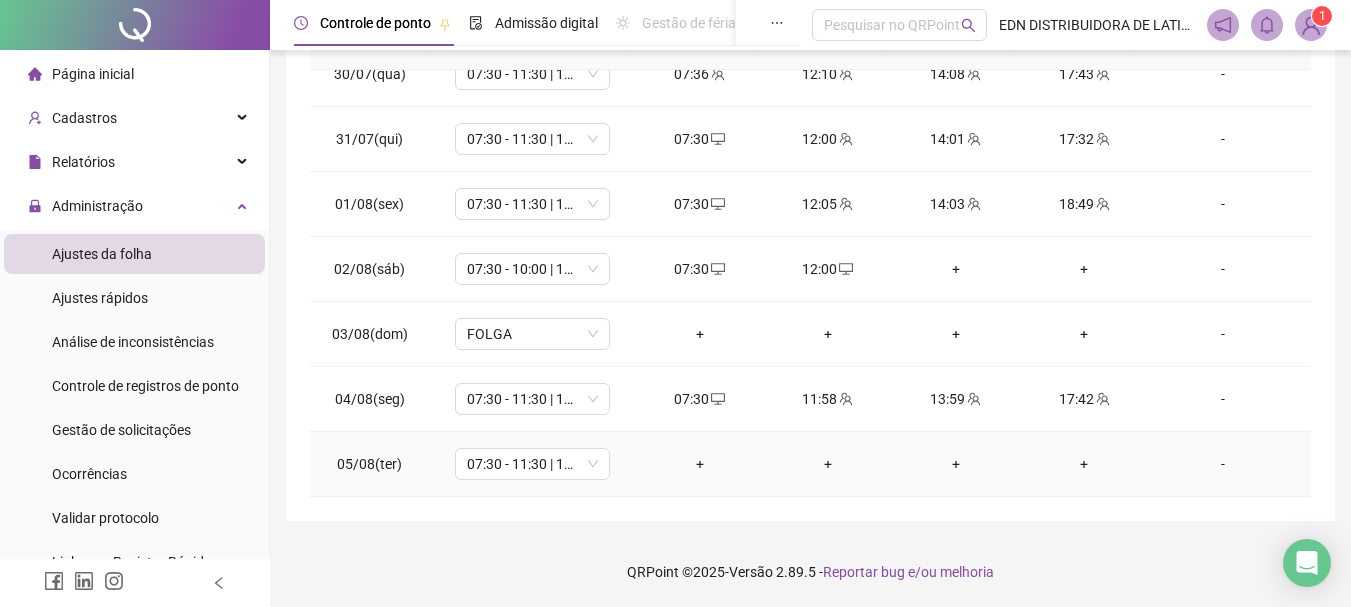click on "+" at bounding box center [700, 464] 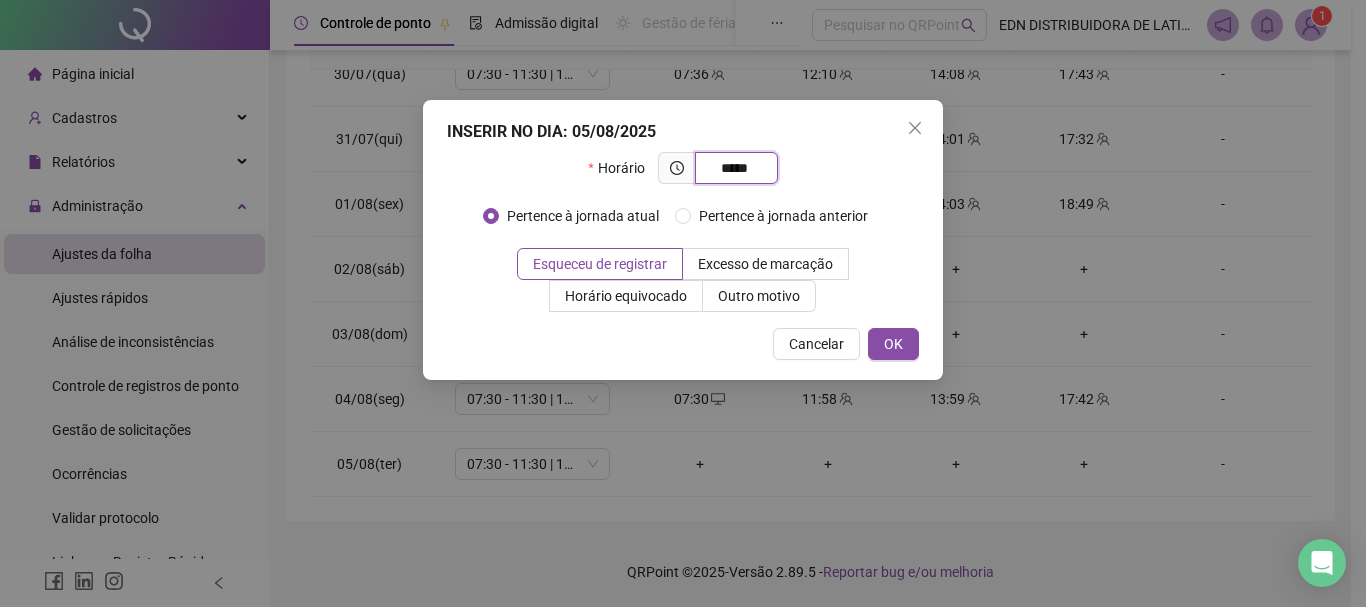 type on "*****" 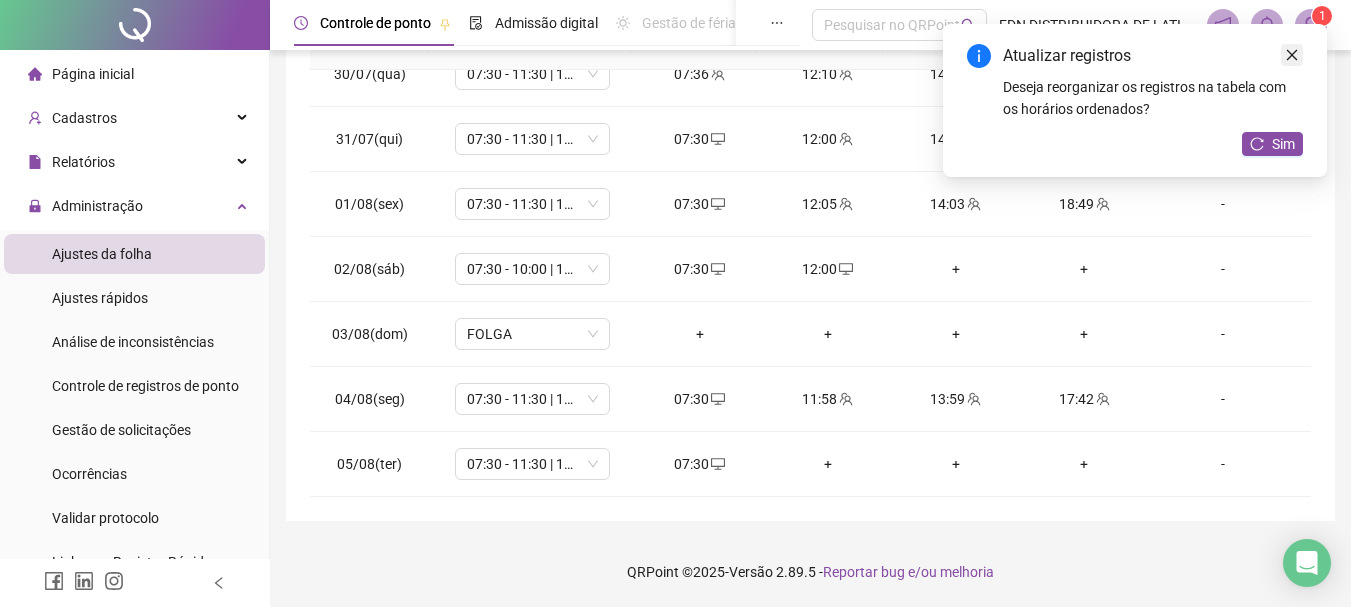 click 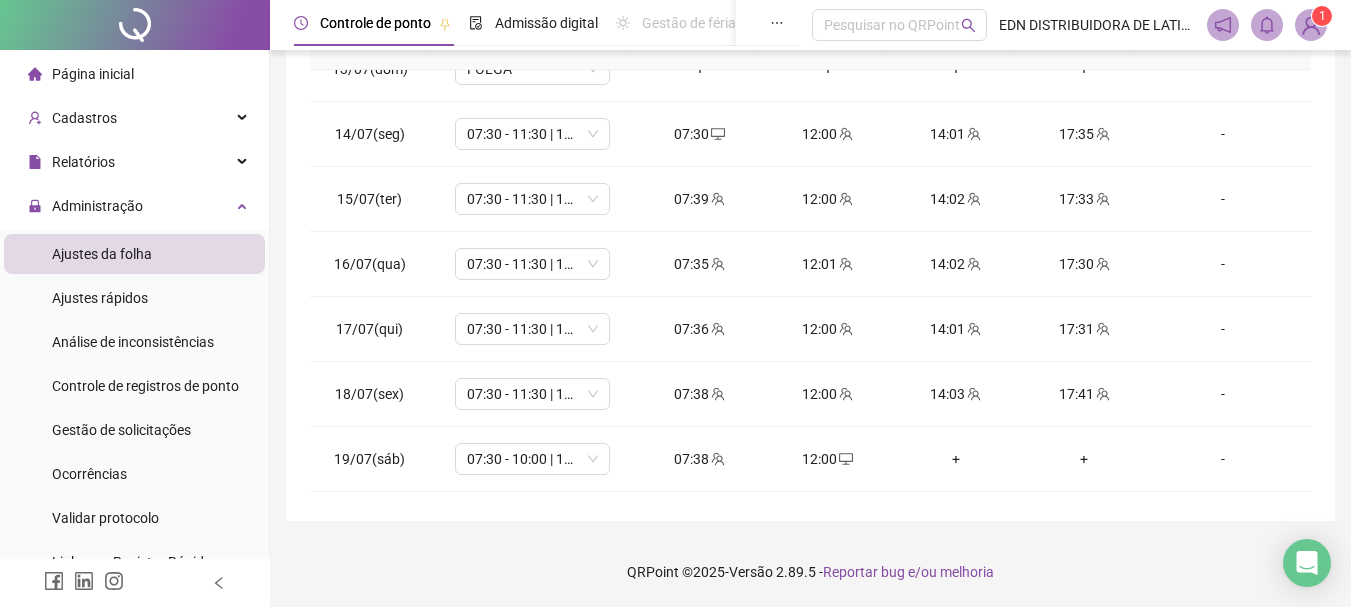 scroll, scrollTop: 113, scrollLeft: 0, axis: vertical 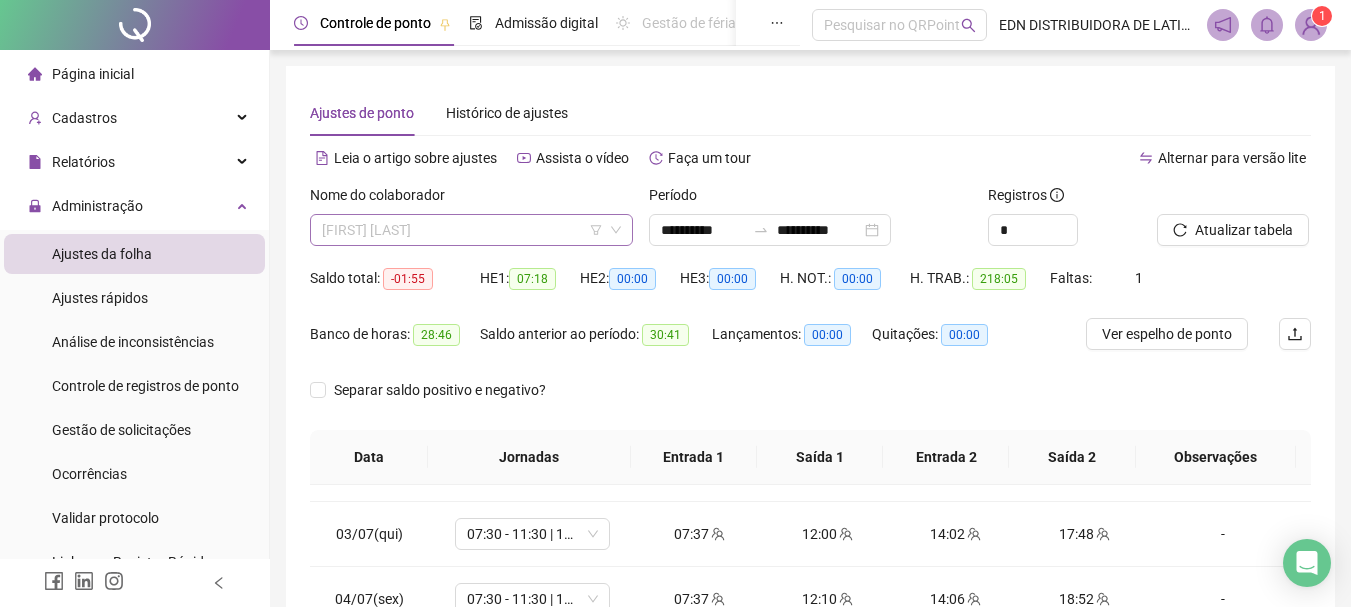 click on "[FIRST] [LAST]" at bounding box center [471, 230] 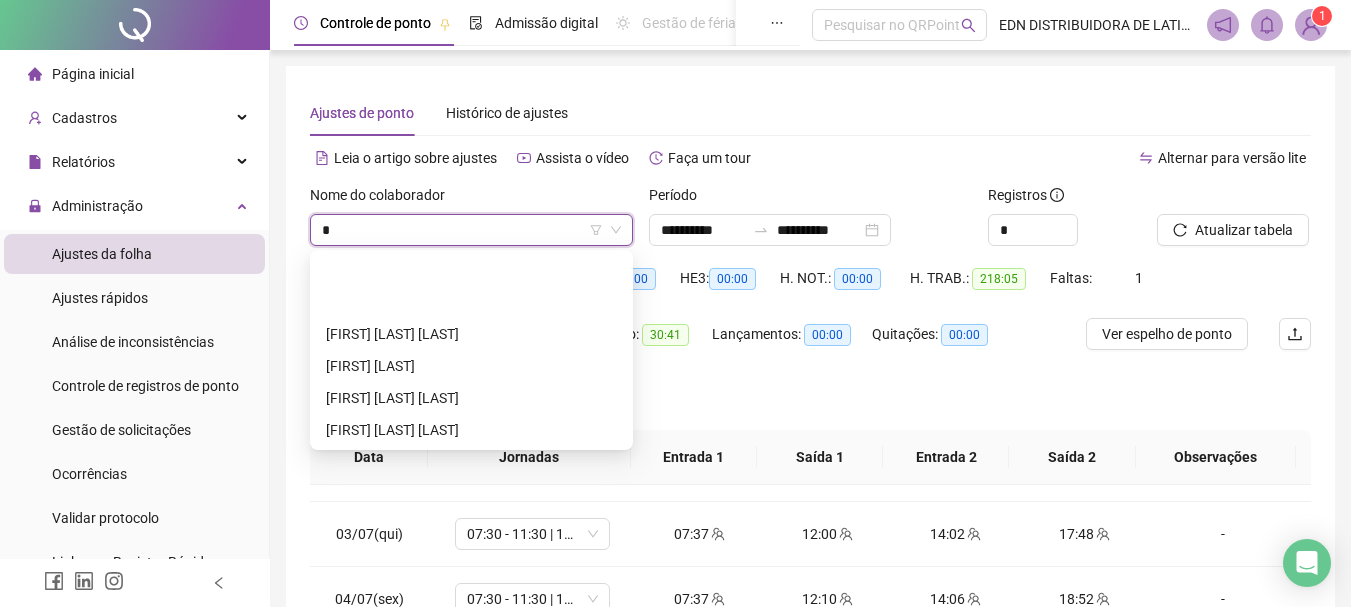 scroll, scrollTop: 0, scrollLeft: 0, axis: both 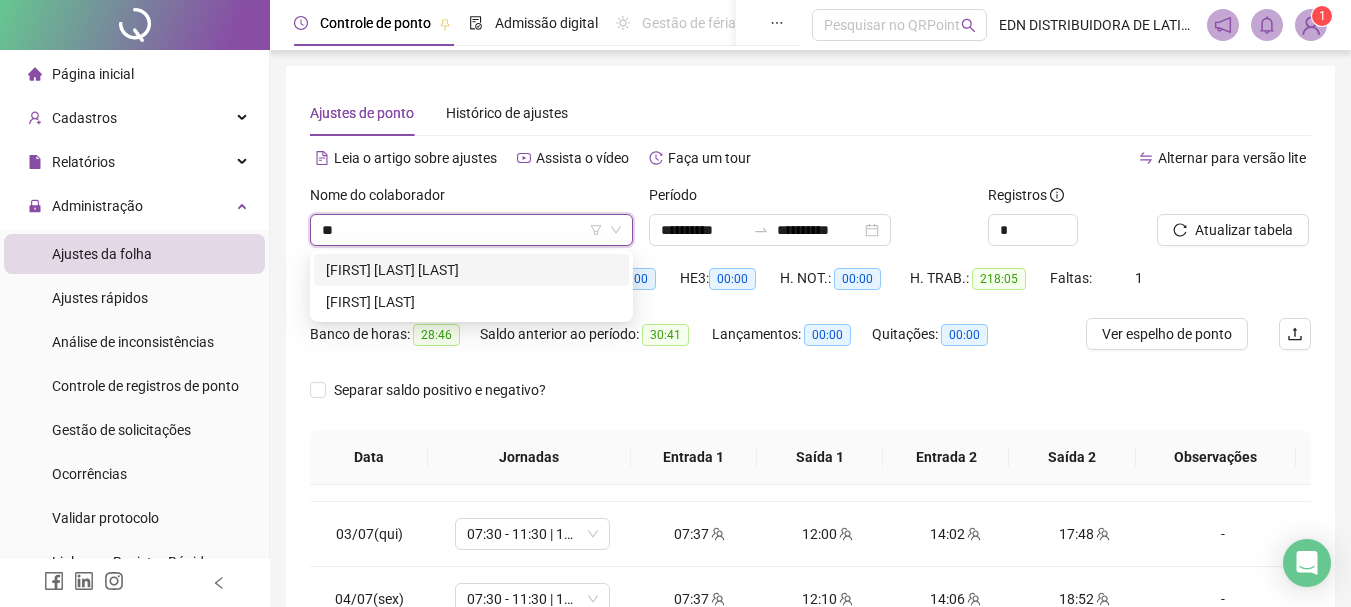 type on "*" 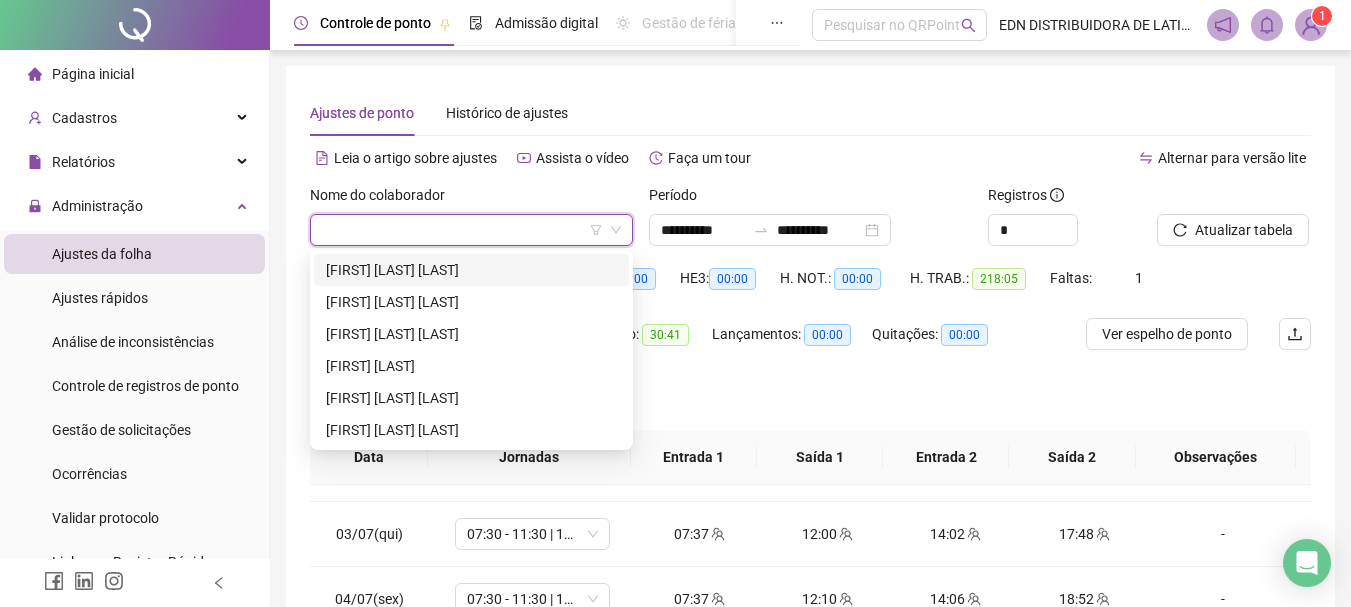 scroll, scrollTop: 96, scrollLeft: 0, axis: vertical 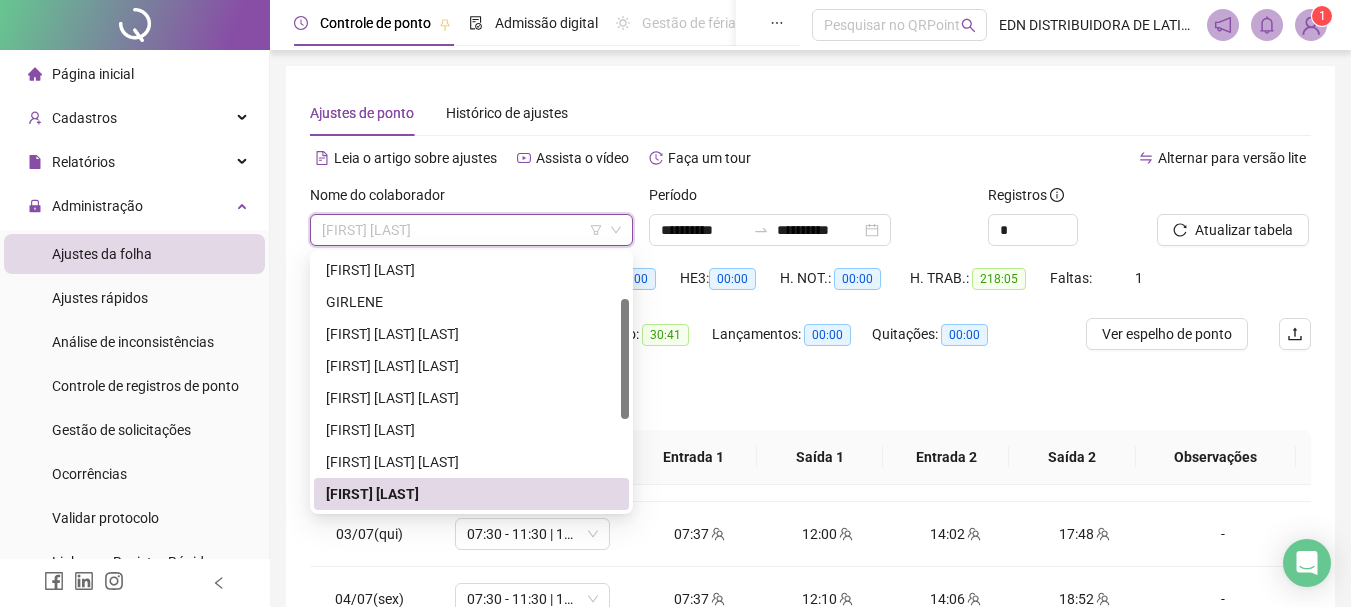 type on "*" 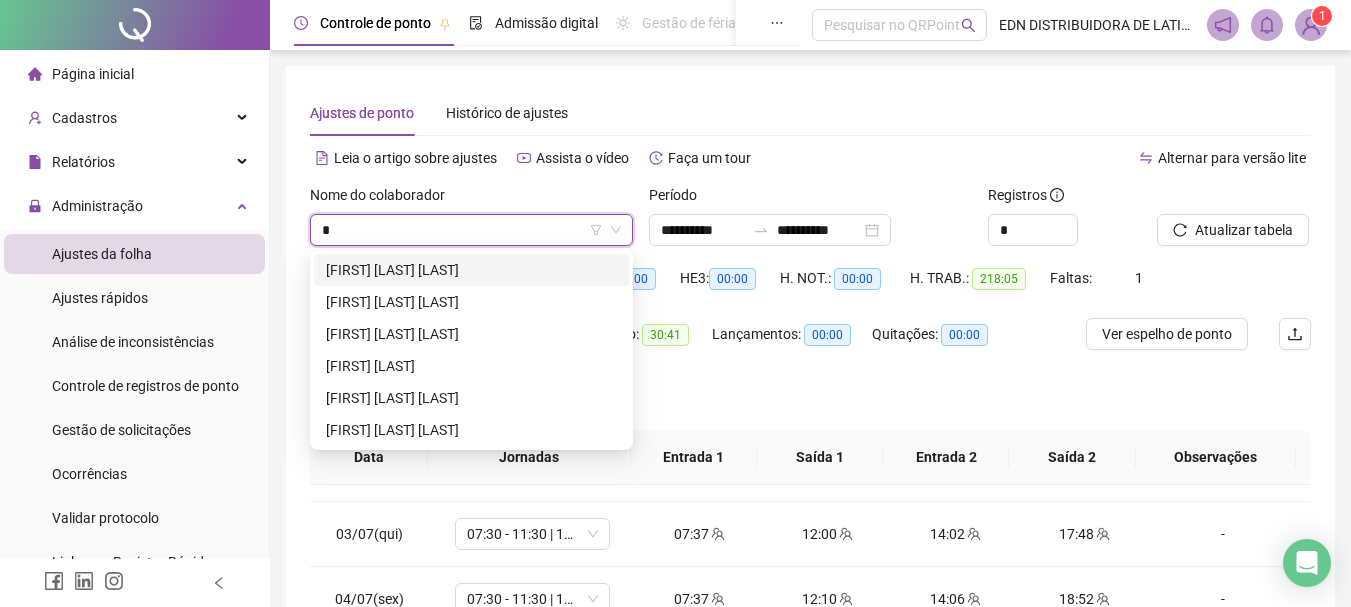 scroll, scrollTop: 0, scrollLeft: 0, axis: both 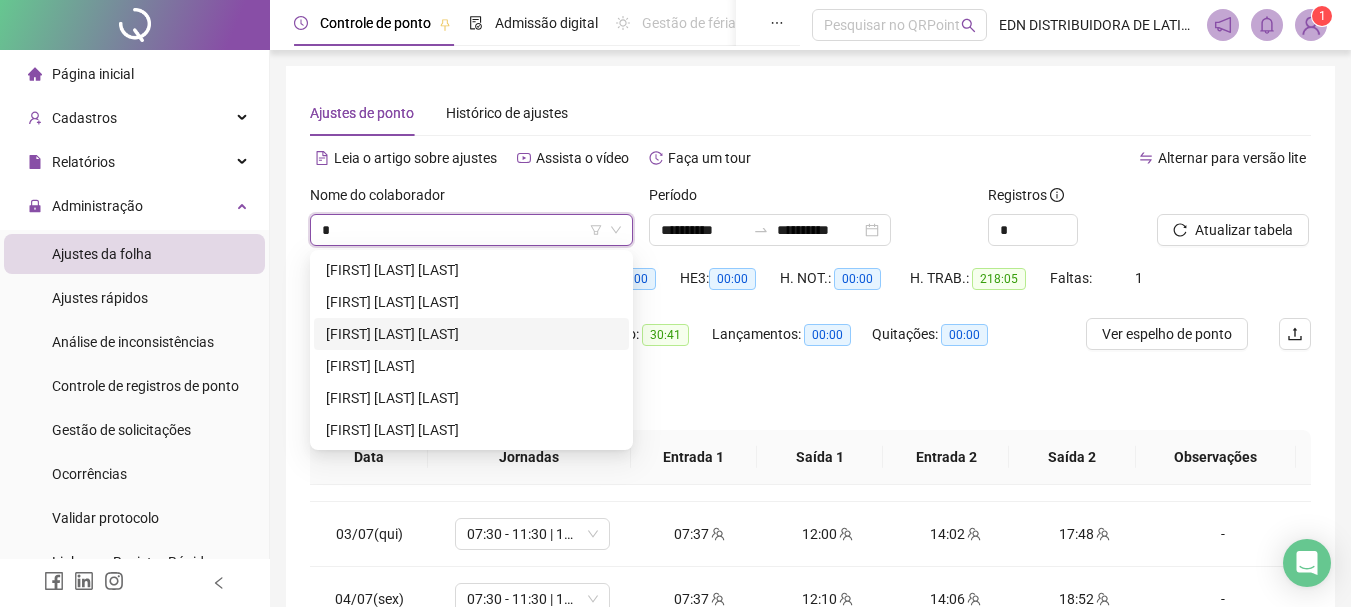 click on "[FIRST] [LAST] [LAST]" at bounding box center [471, 334] 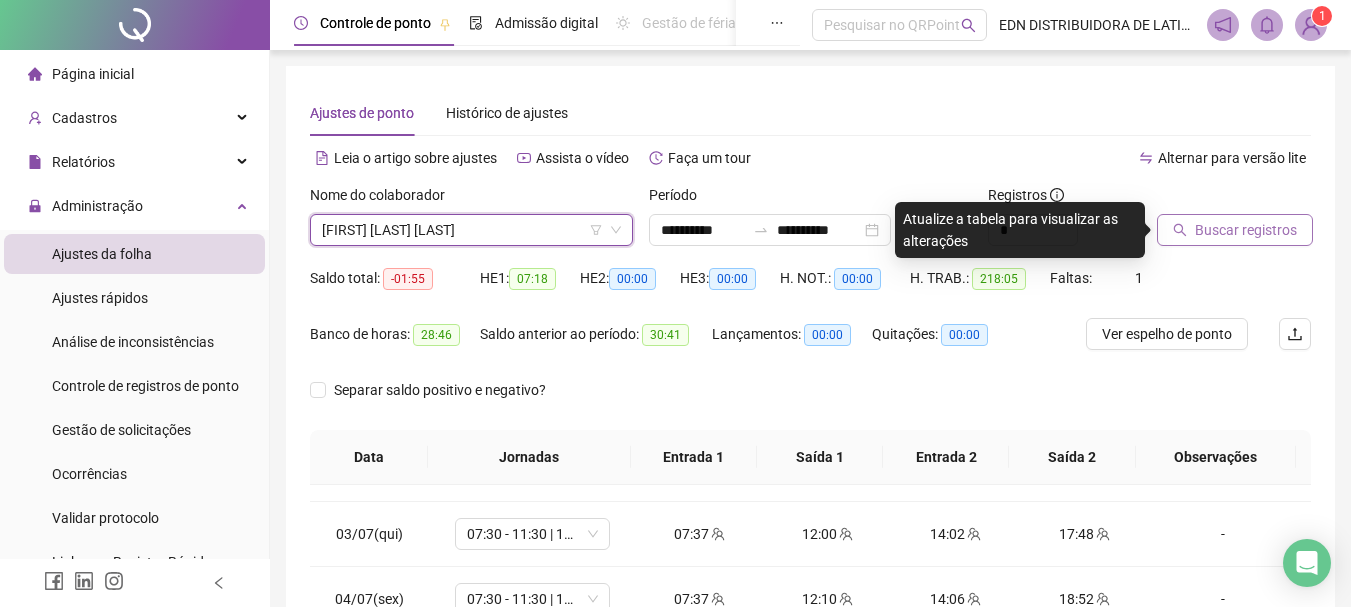 click on "Buscar registros" at bounding box center (1246, 230) 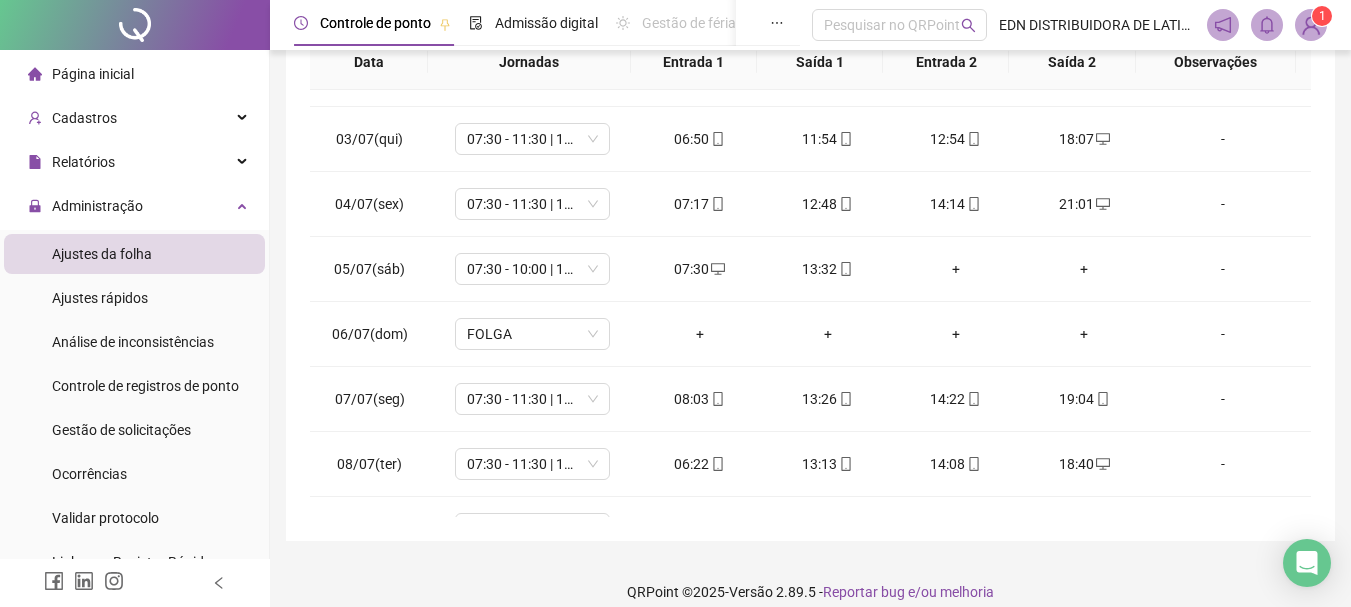 scroll, scrollTop: 400, scrollLeft: 0, axis: vertical 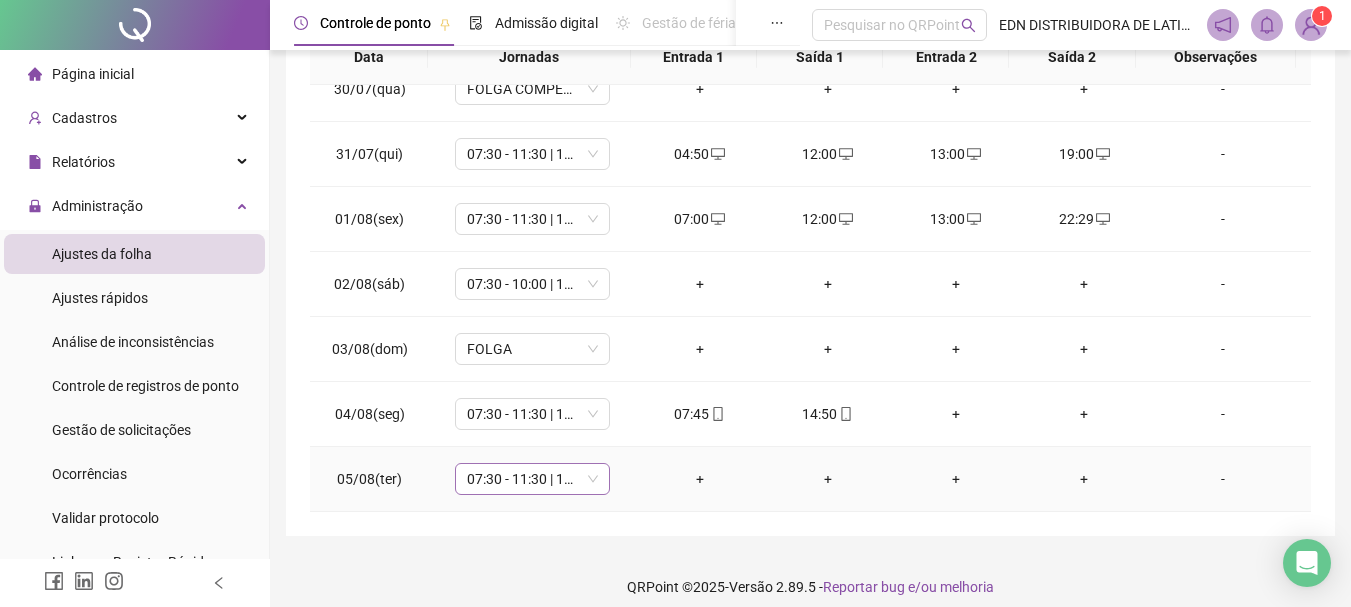 click on "07:30 - 11:30 | 13:30 - 17:30" at bounding box center (532, 479) 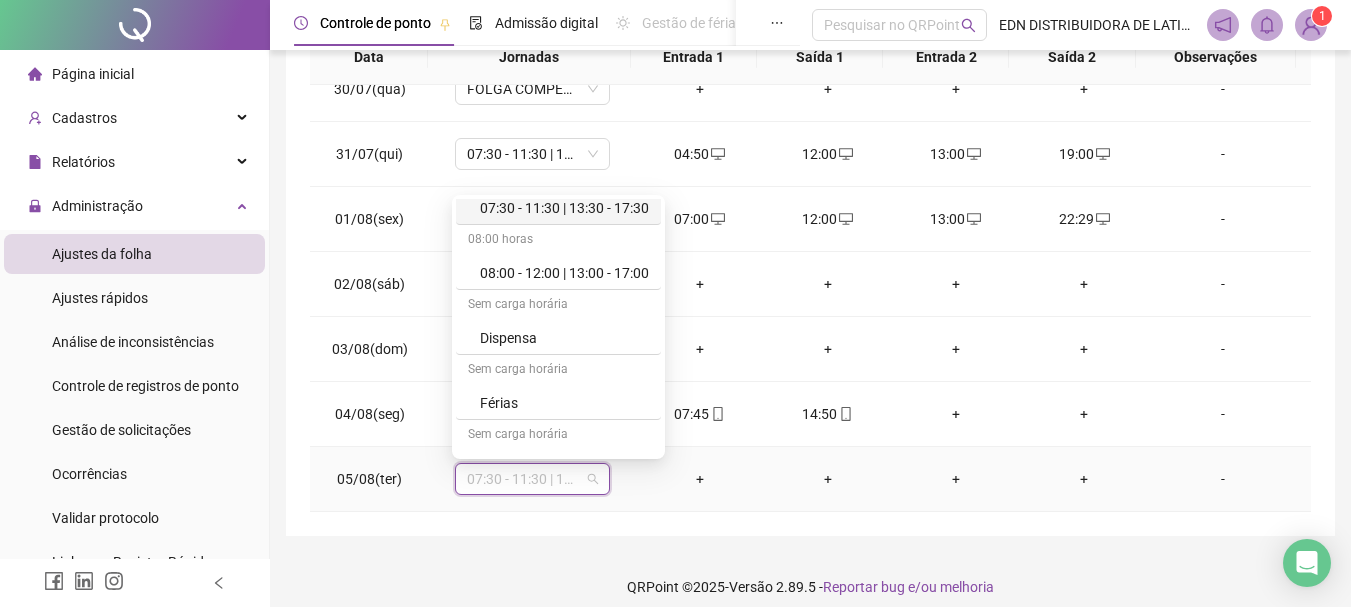 scroll, scrollTop: 329, scrollLeft: 0, axis: vertical 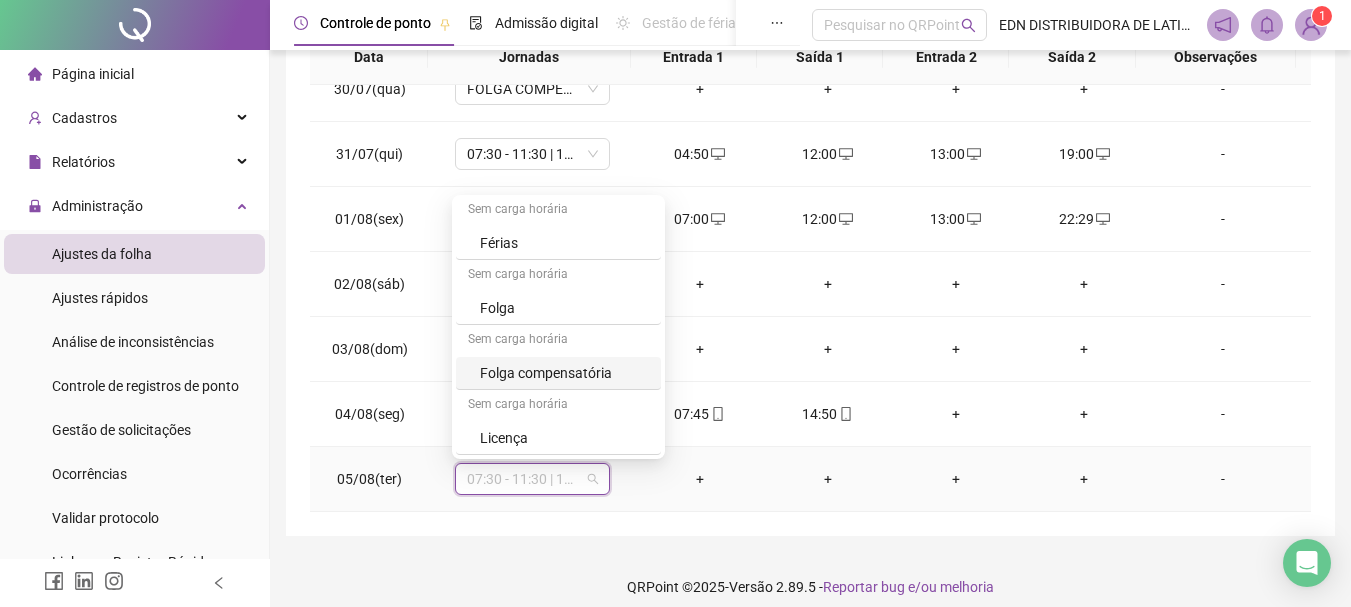 click on "Folga compensatória" at bounding box center [564, 373] 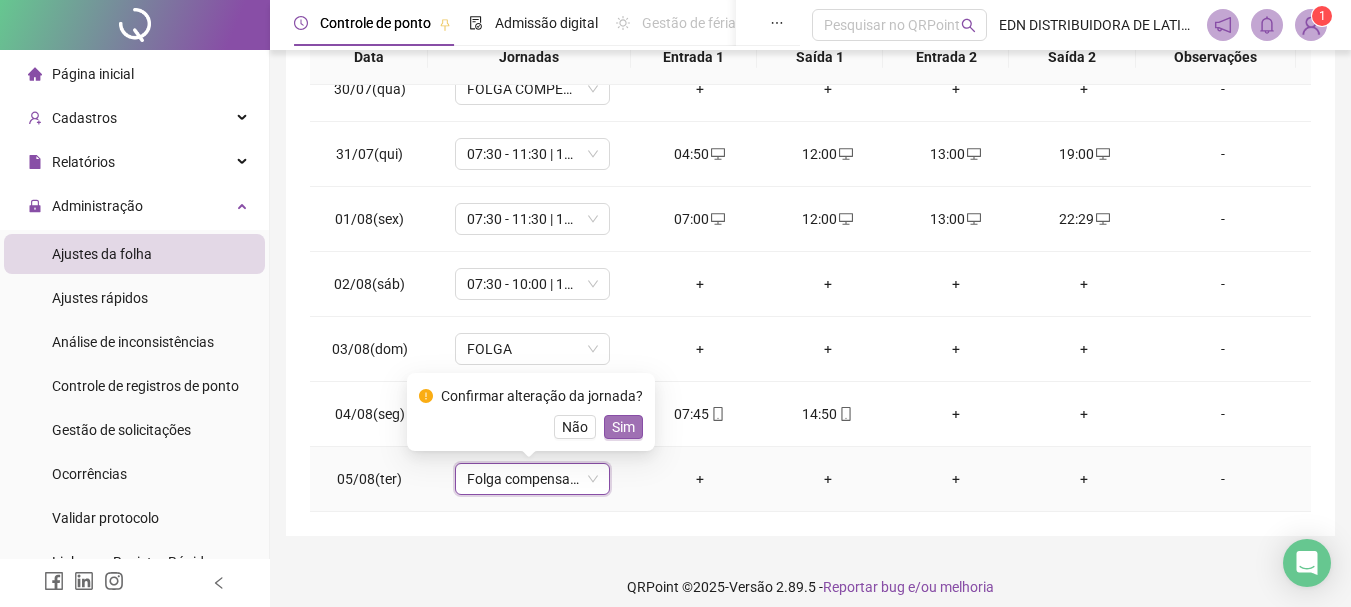 click on "Sim" at bounding box center [623, 427] 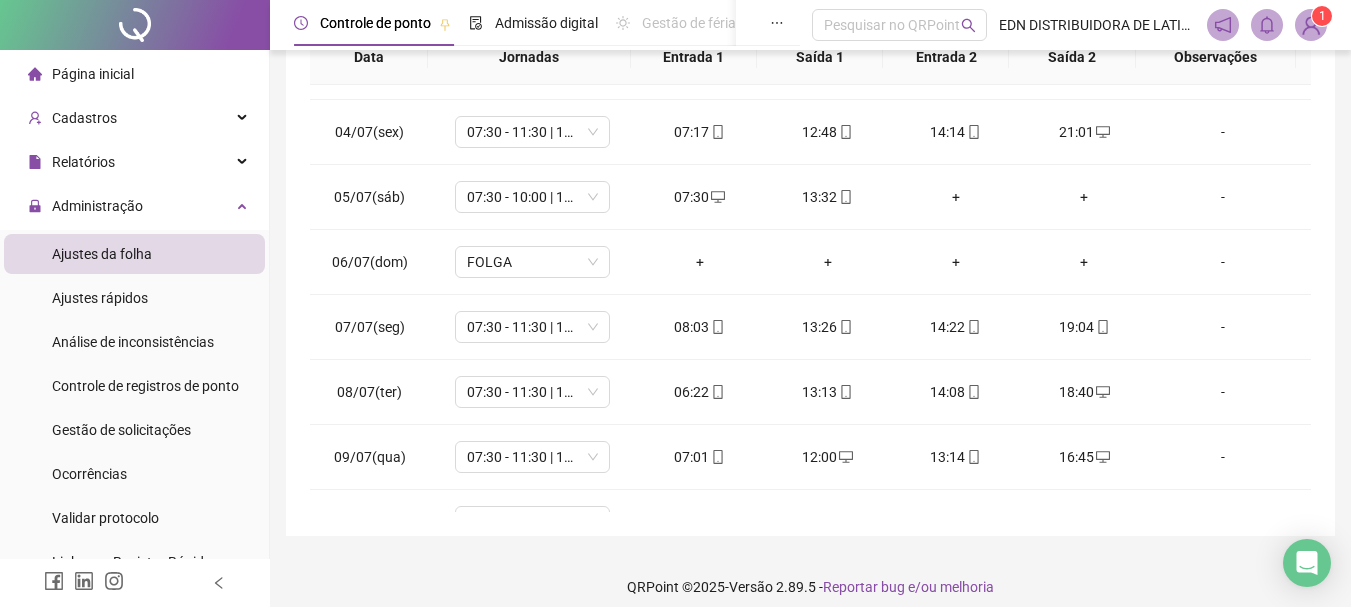 scroll, scrollTop: 0, scrollLeft: 0, axis: both 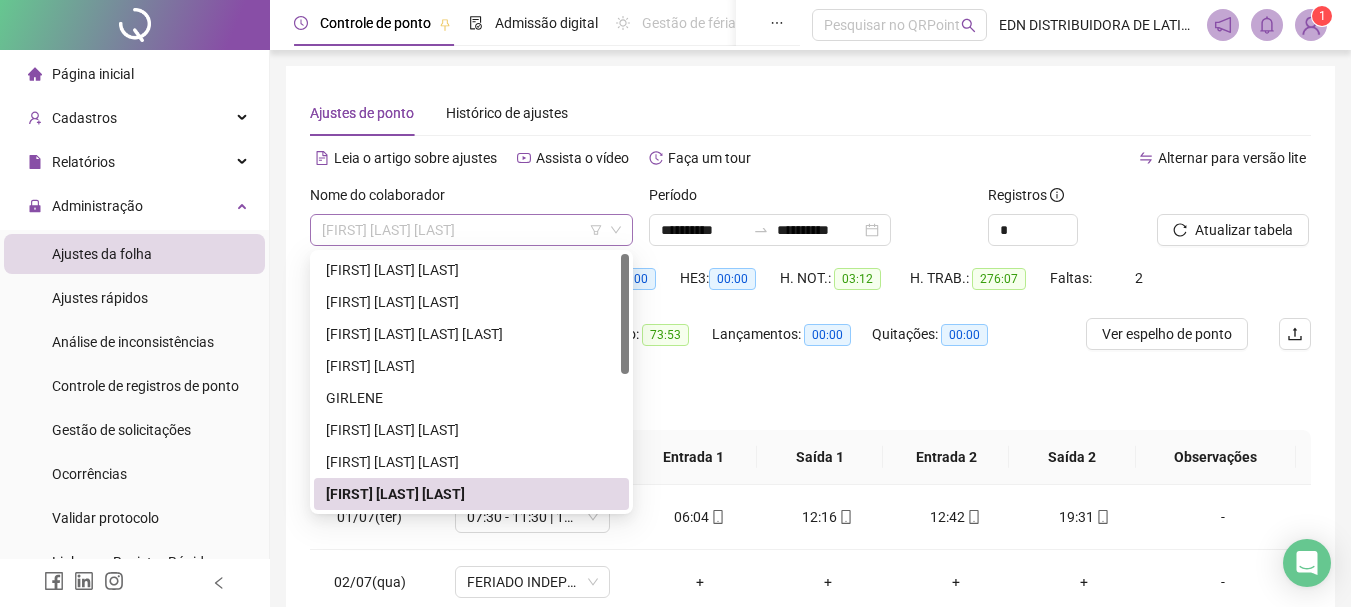 click on "[FIRST] [LAST] [LAST]" at bounding box center [471, 230] 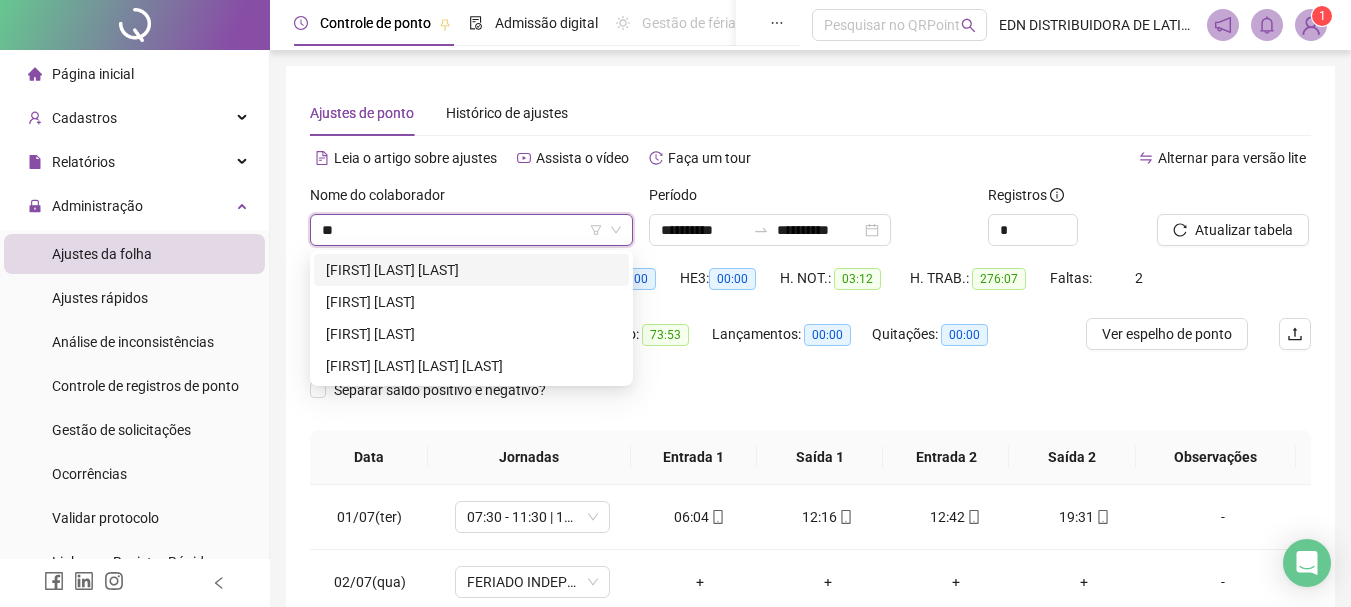 type on "***" 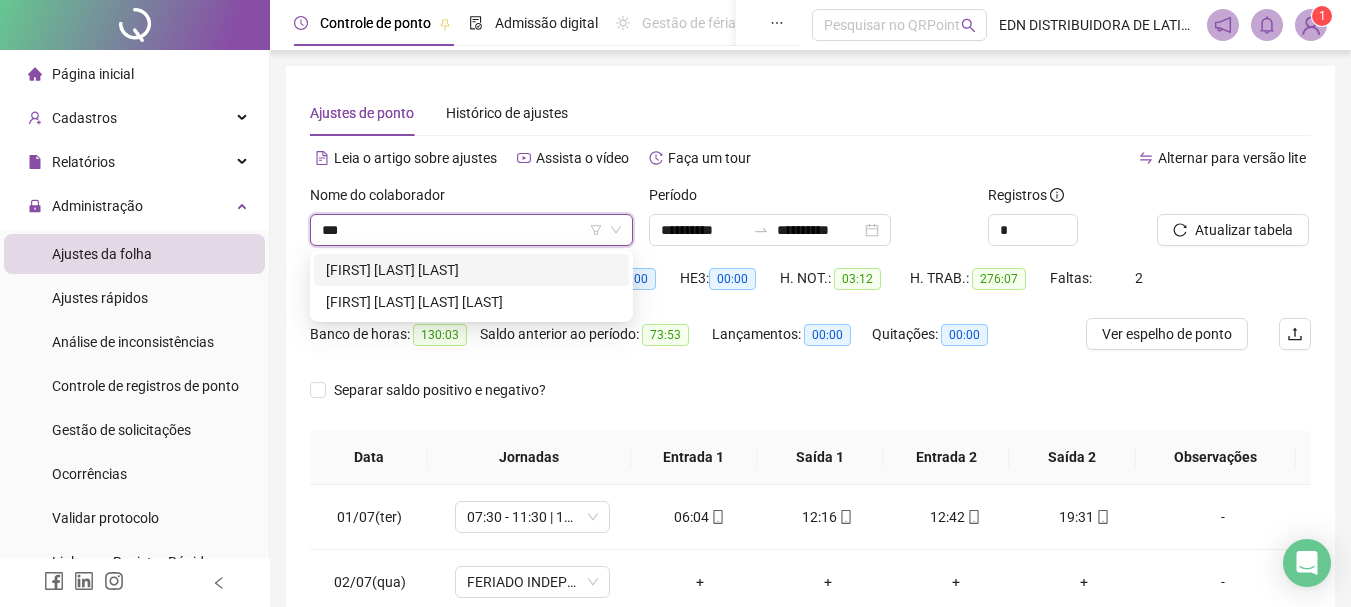 click on "[FIRST] [LAST] [LAST]" at bounding box center [471, 270] 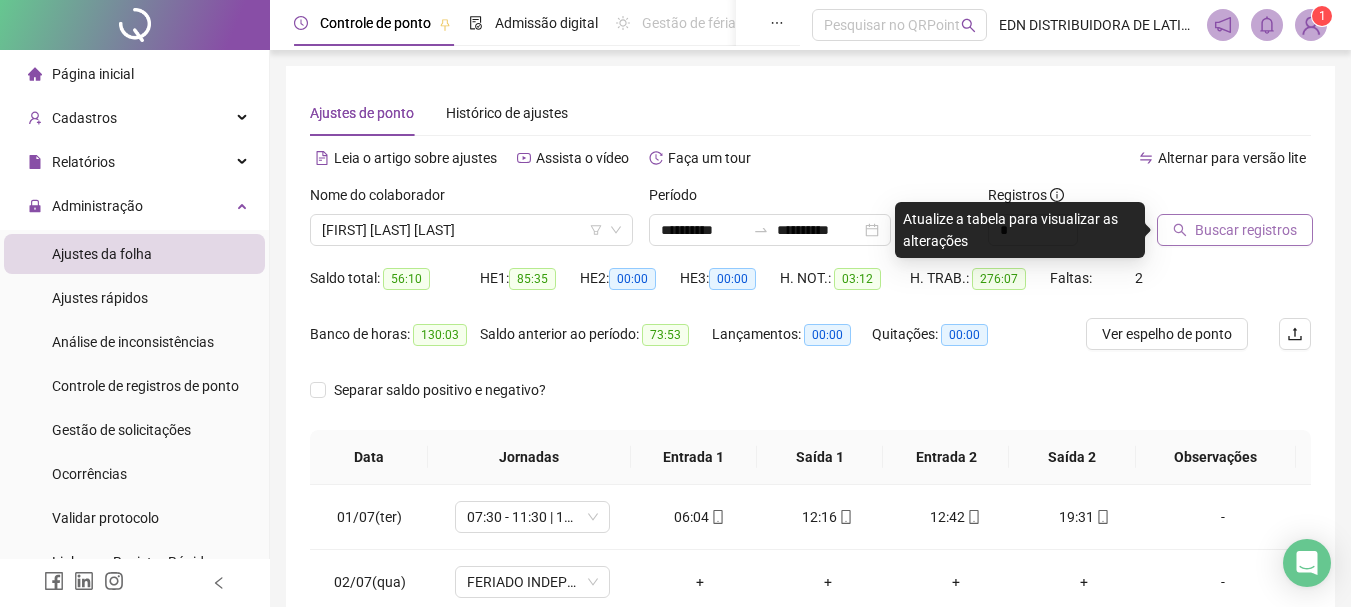 click 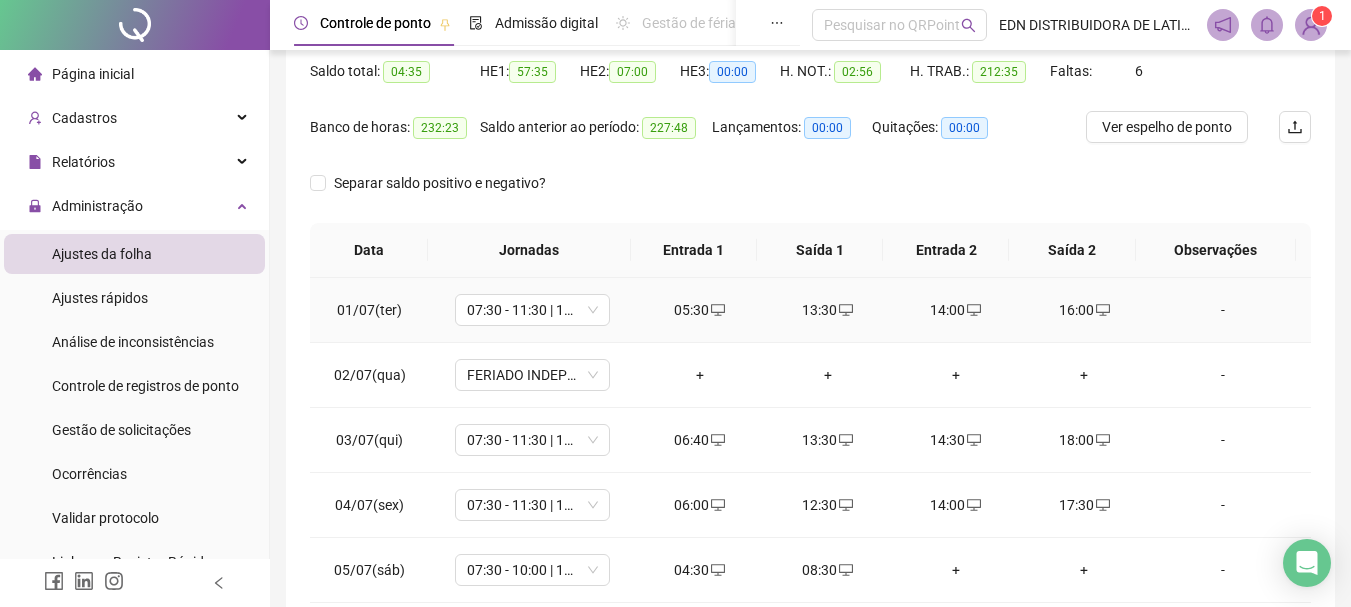 scroll, scrollTop: 415, scrollLeft: 0, axis: vertical 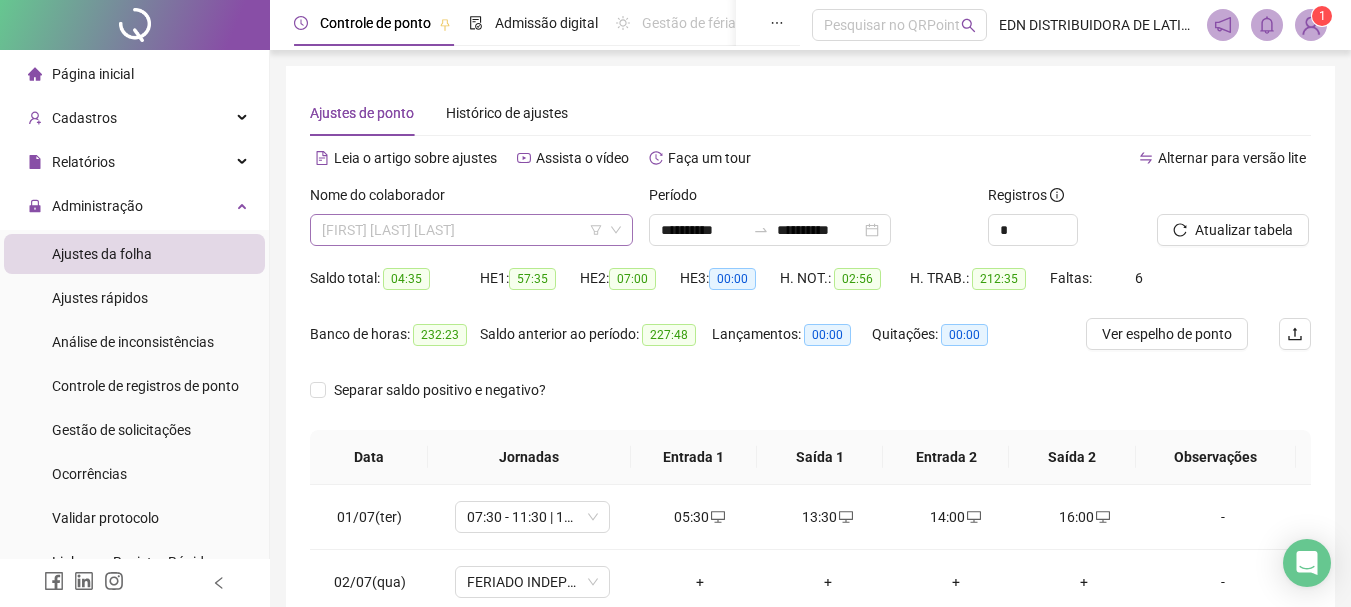 click on "[FIRST] [LAST] [LAST]" at bounding box center [471, 230] 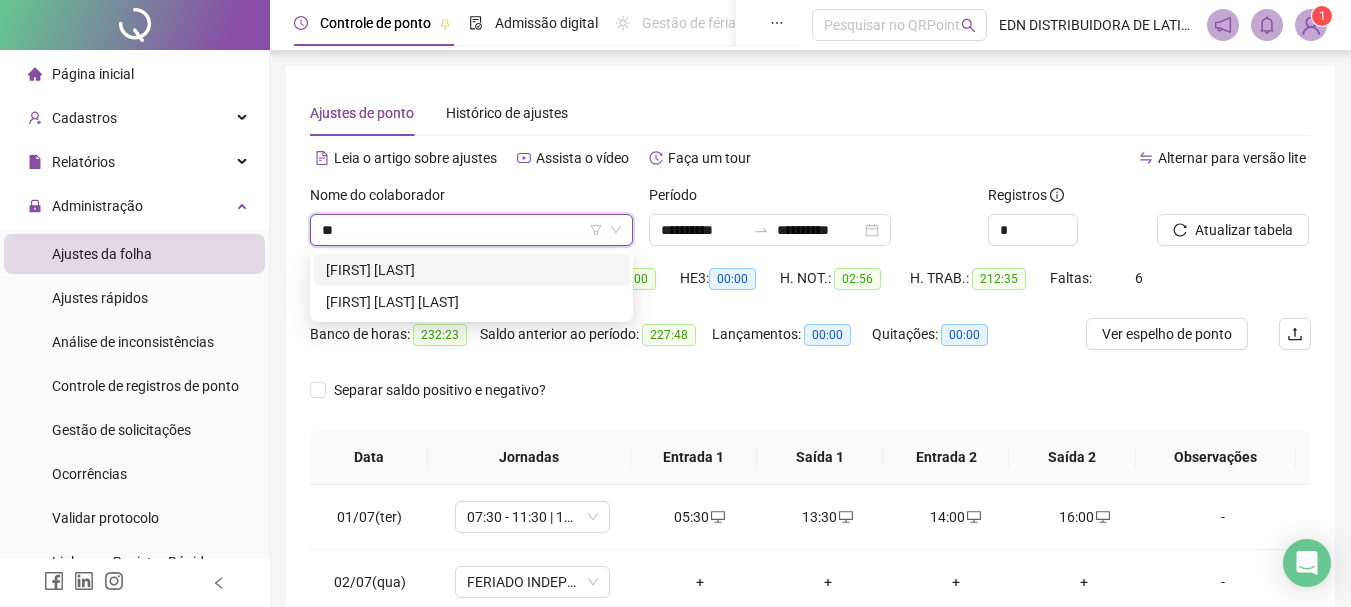 type on "***" 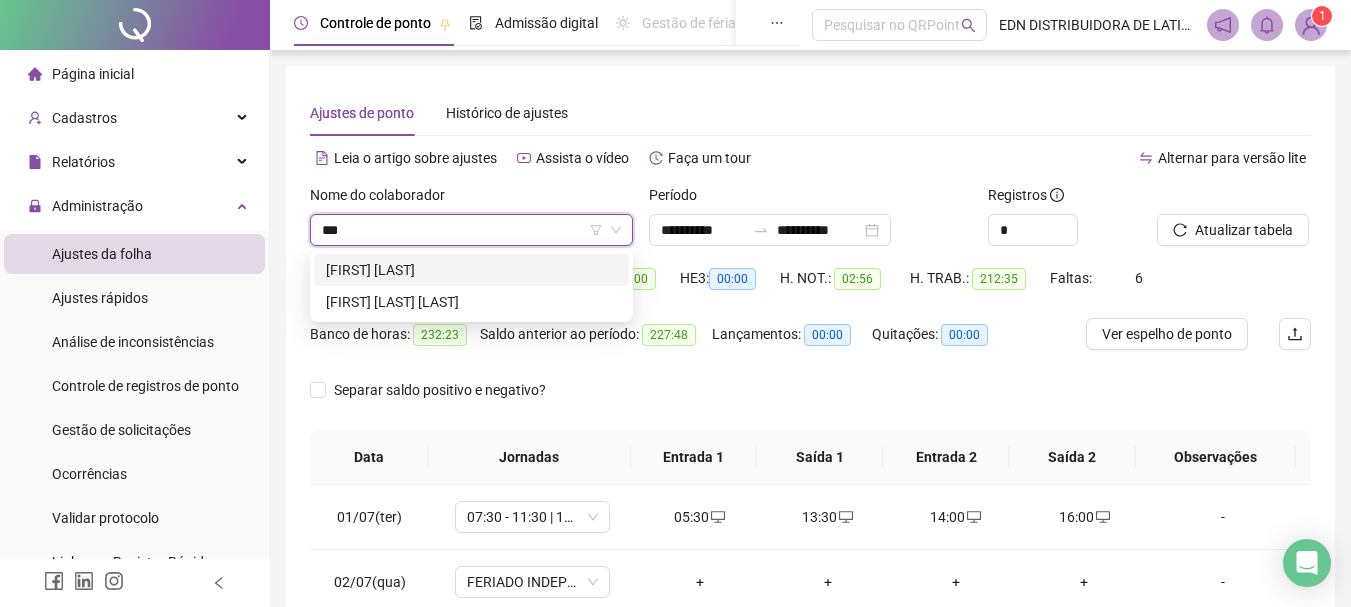 click on "[FIRST] [LAST]" at bounding box center (471, 270) 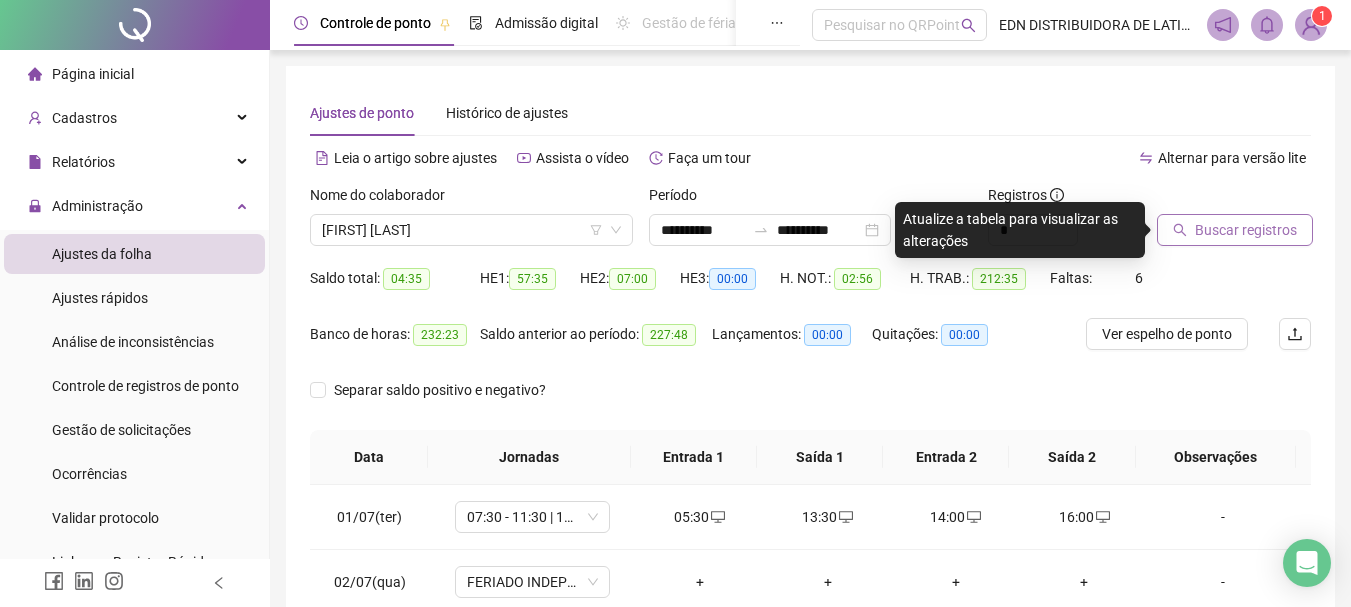 click on "Buscar registros" at bounding box center [1246, 230] 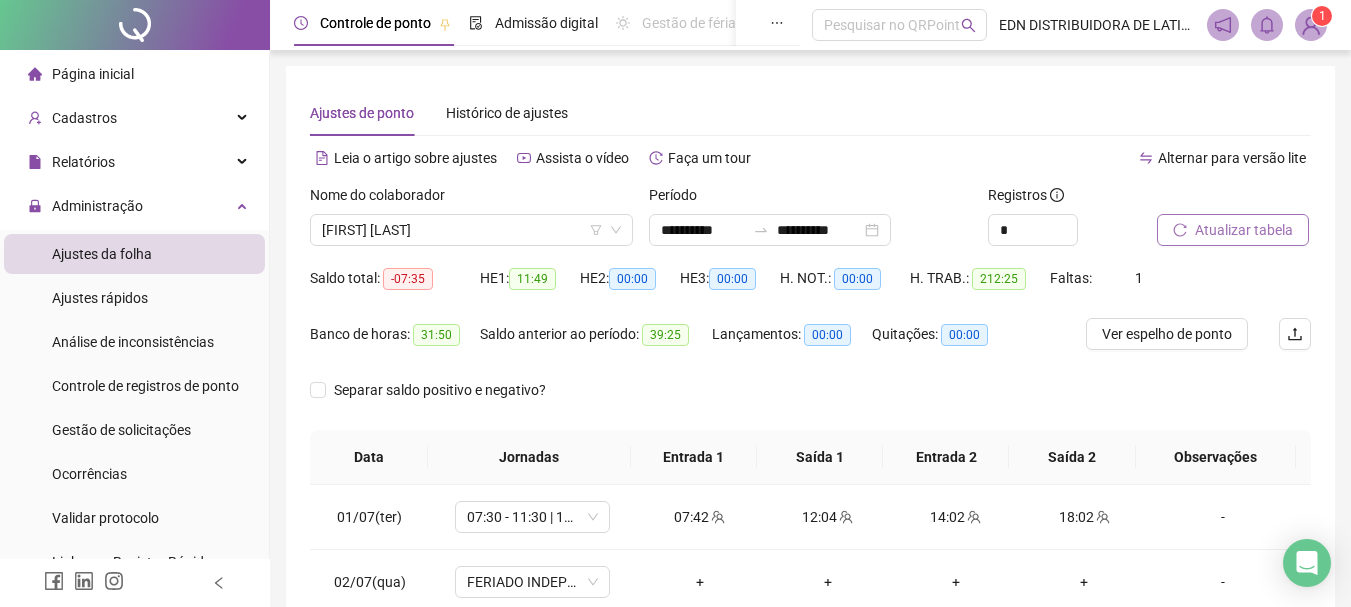 click on "Atualizar tabela" at bounding box center (1244, 230) 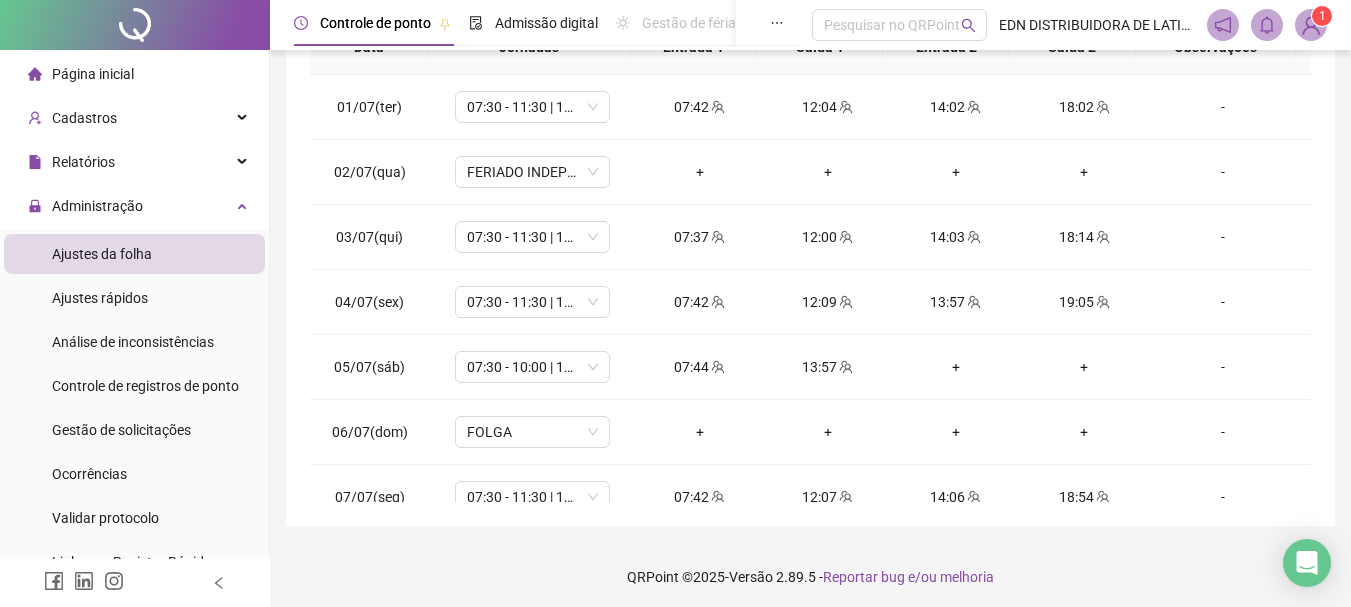scroll, scrollTop: 415, scrollLeft: 0, axis: vertical 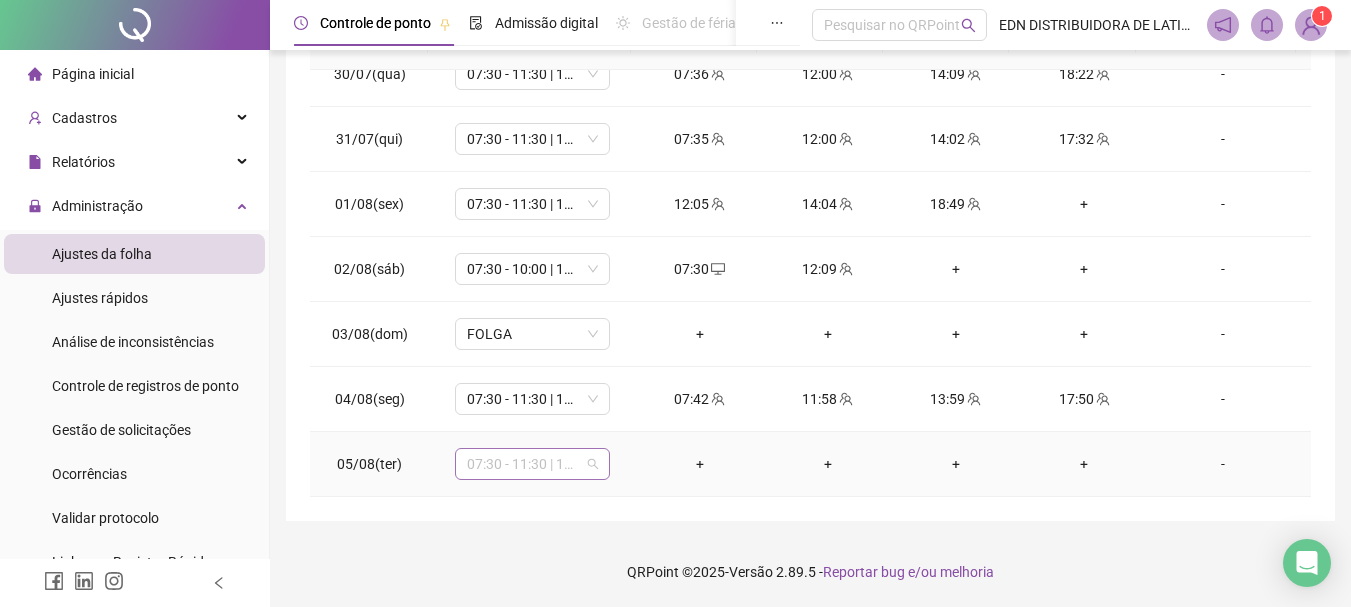click on "07:30 - 11:30 | 13:30 - 17:30" at bounding box center (532, 464) 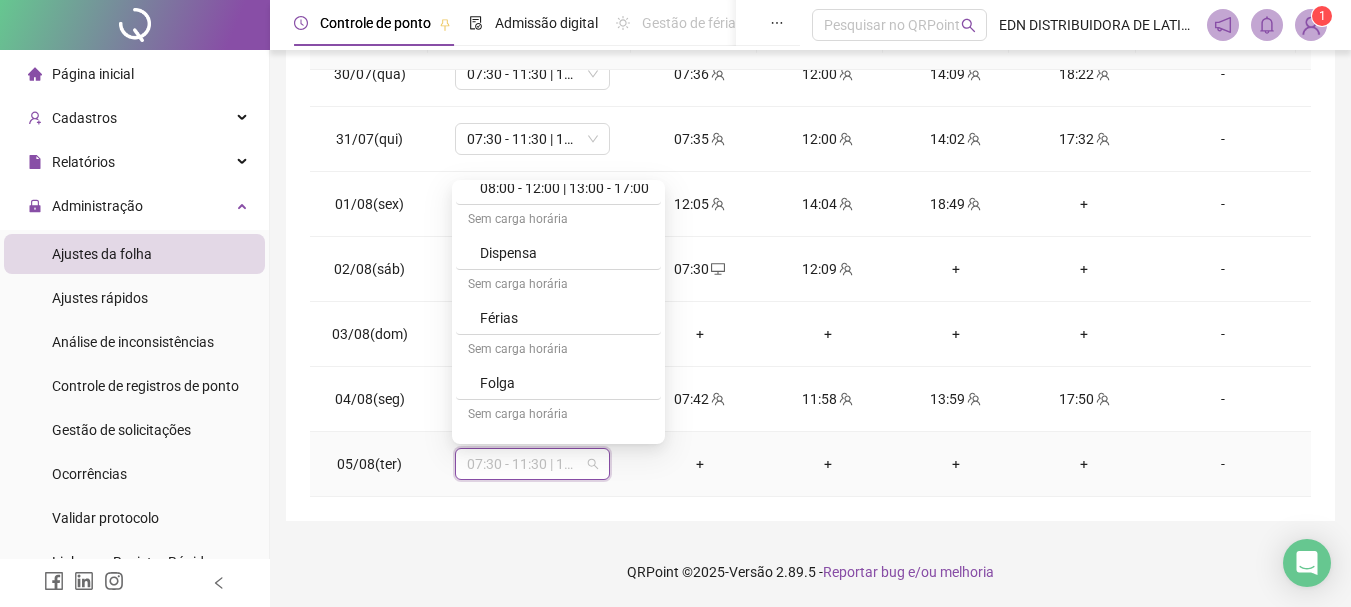 scroll, scrollTop: 329, scrollLeft: 0, axis: vertical 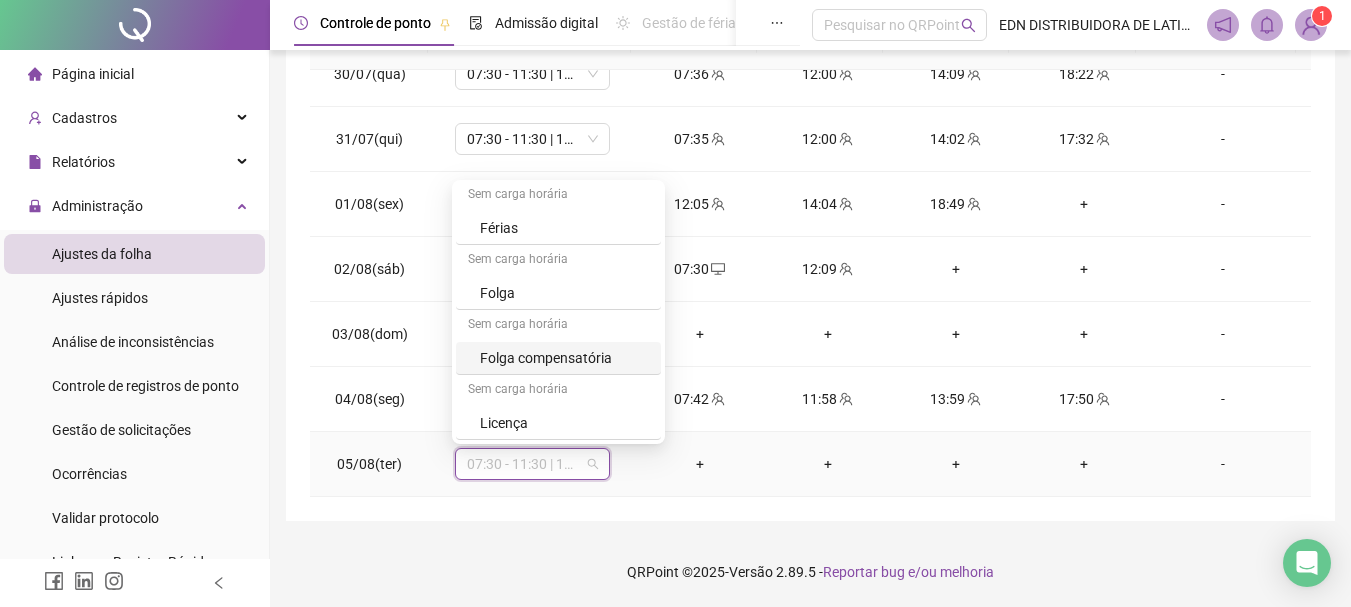 click on "Folga compensatória" at bounding box center [564, 358] 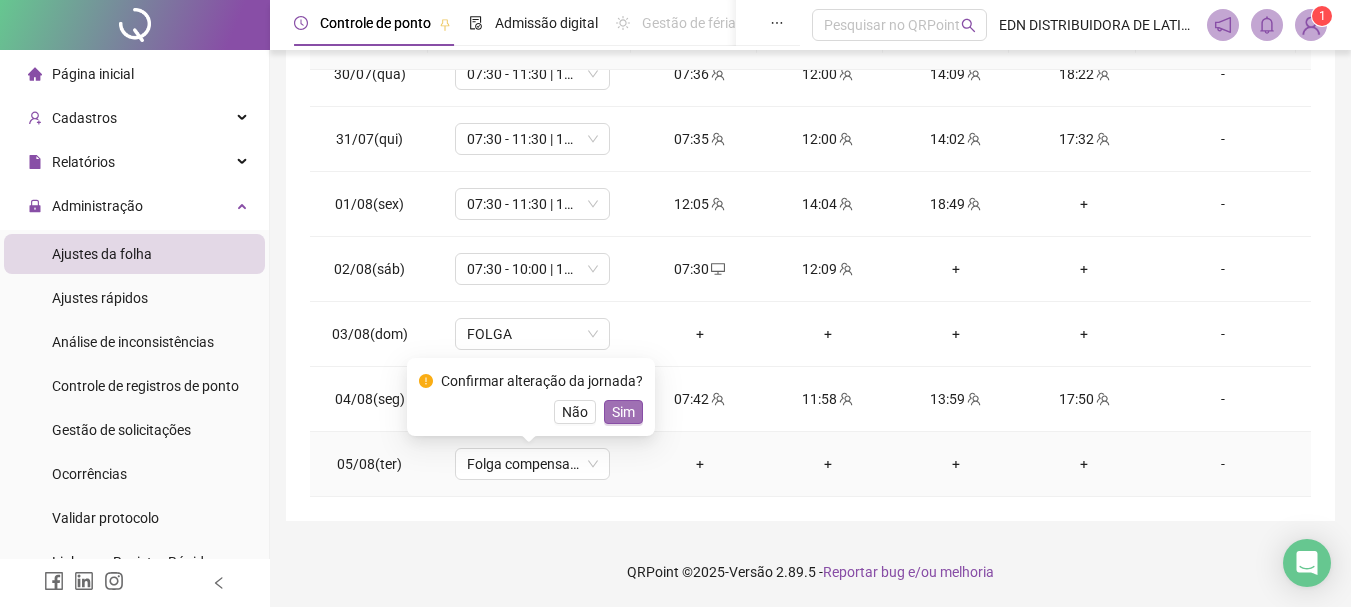 click on "Sim" at bounding box center (623, 412) 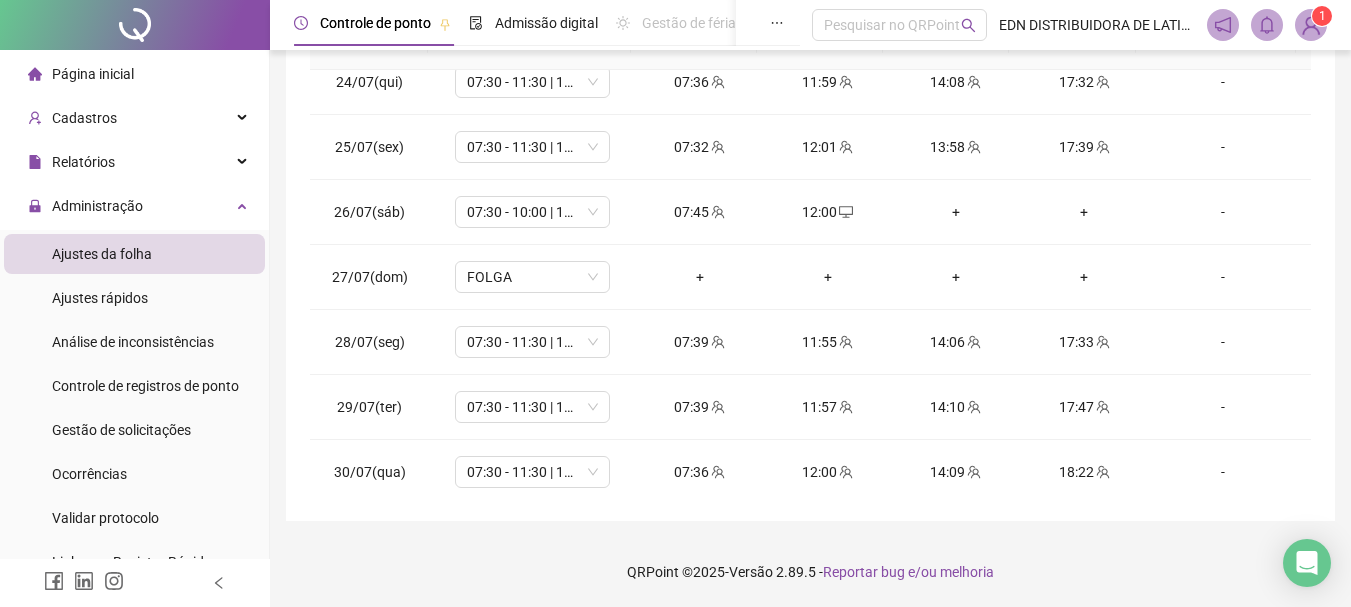 scroll, scrollTop: 1513, scrollLeft: 0, axis: vertical 